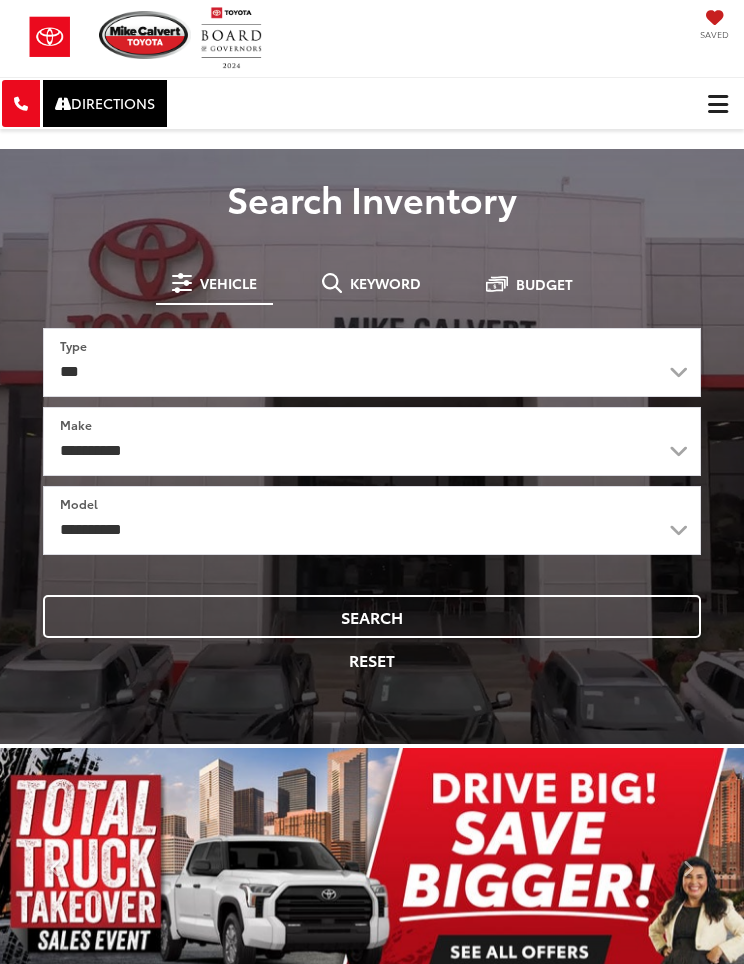 scroll, scrollTop: 0, scrollLeft: 0, axis: both 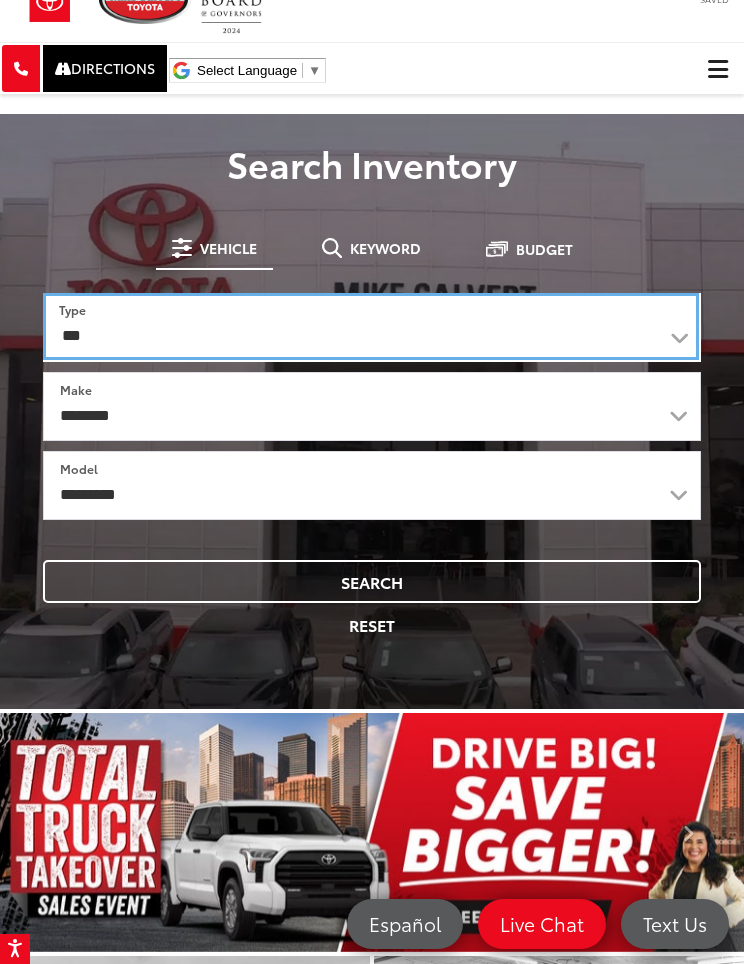 click on "***
***
****
*********" at bounding box center (371, 326) 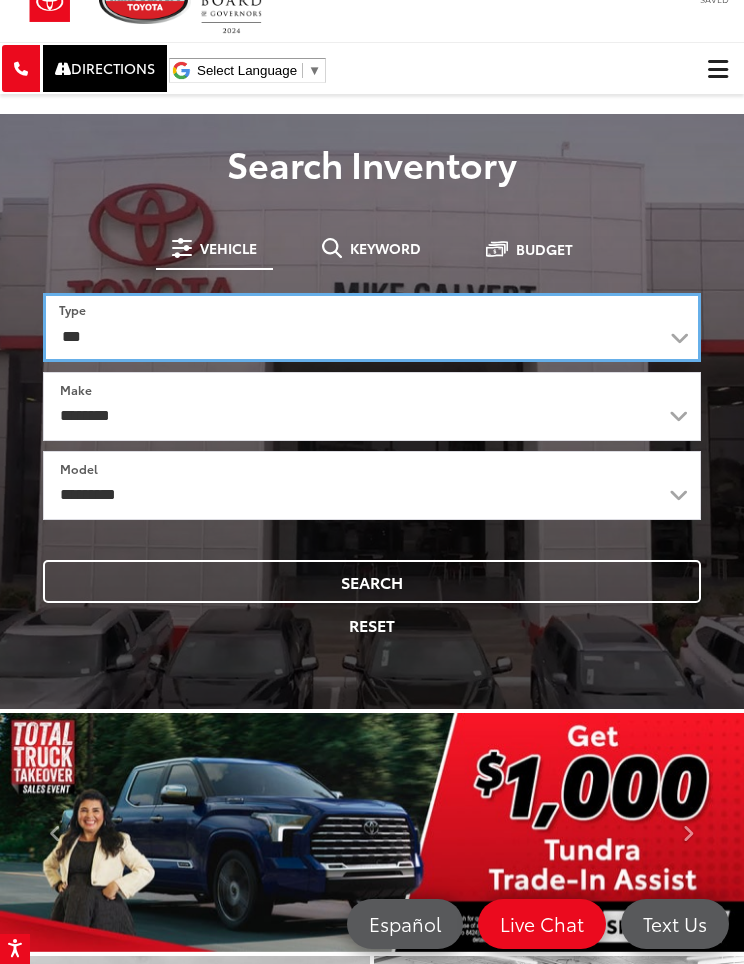 select on "******" 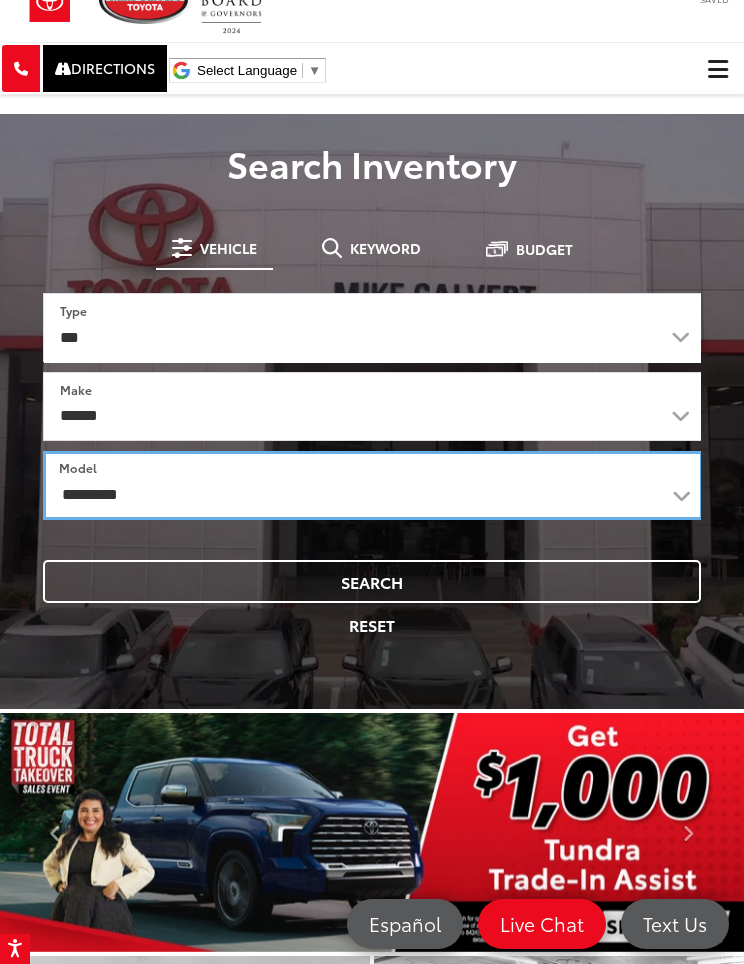 click on "**********" at bounding box center (373, 485) 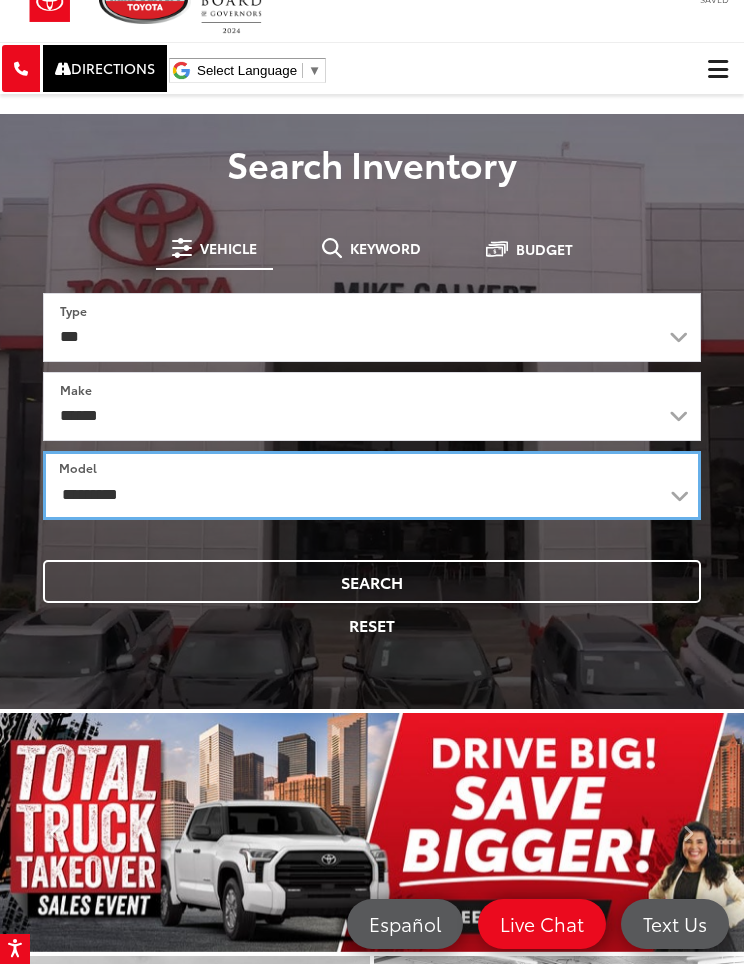 select on "*******" 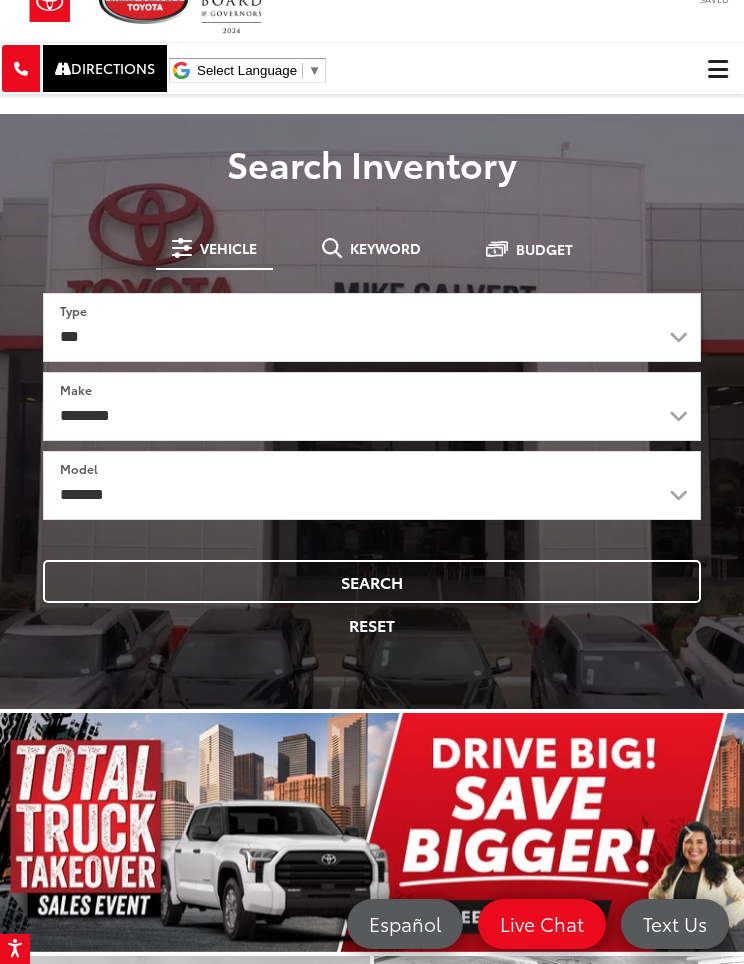 click on "Search" at bounding box center (372, 581) 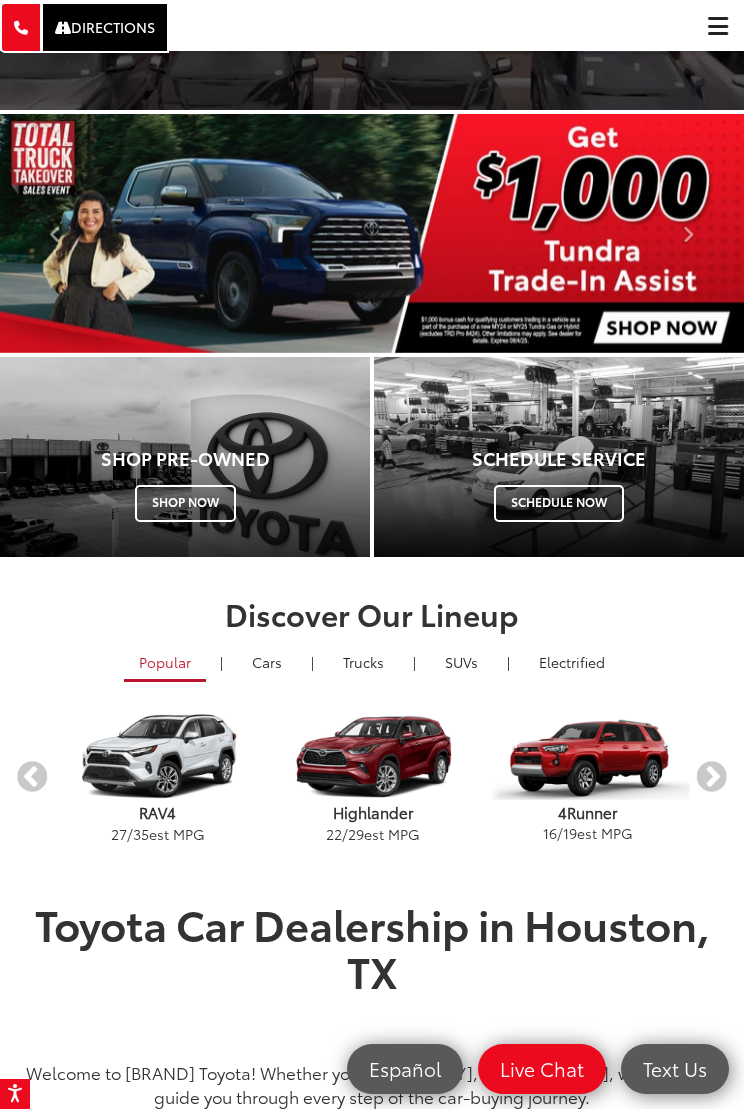 scroll, scrollTop: 635, scrollLeft: 0, axis: vertical 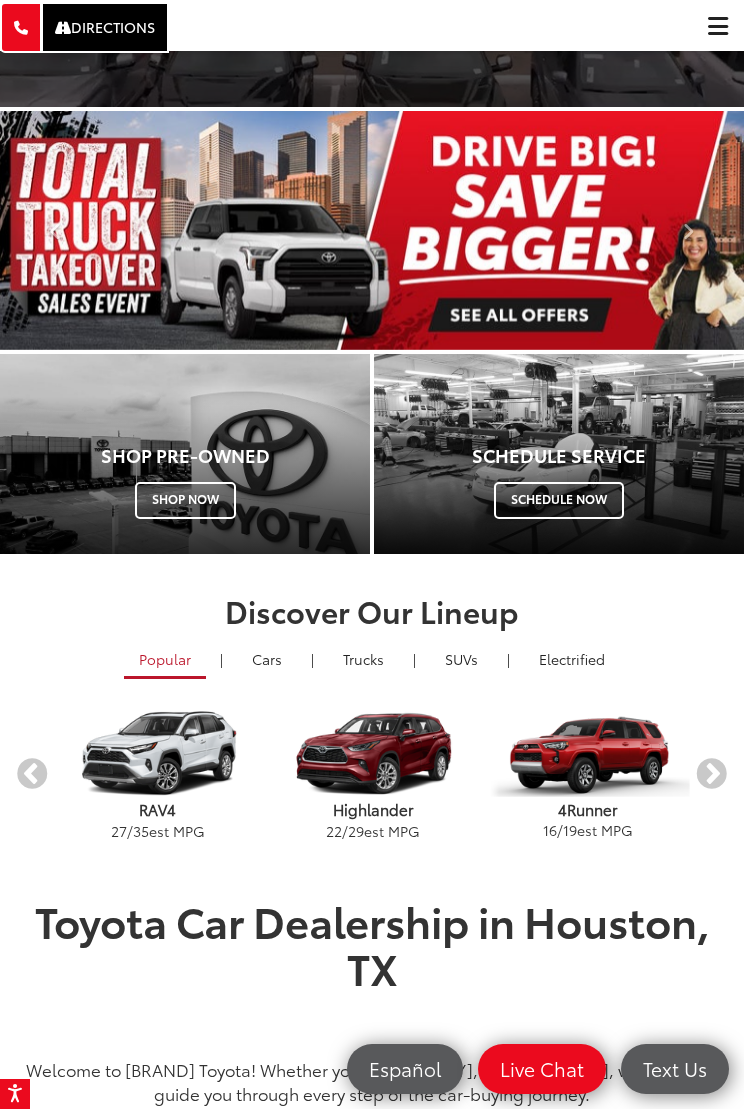 click on "Cars  & Minivan" at bounding box center [267, 659] 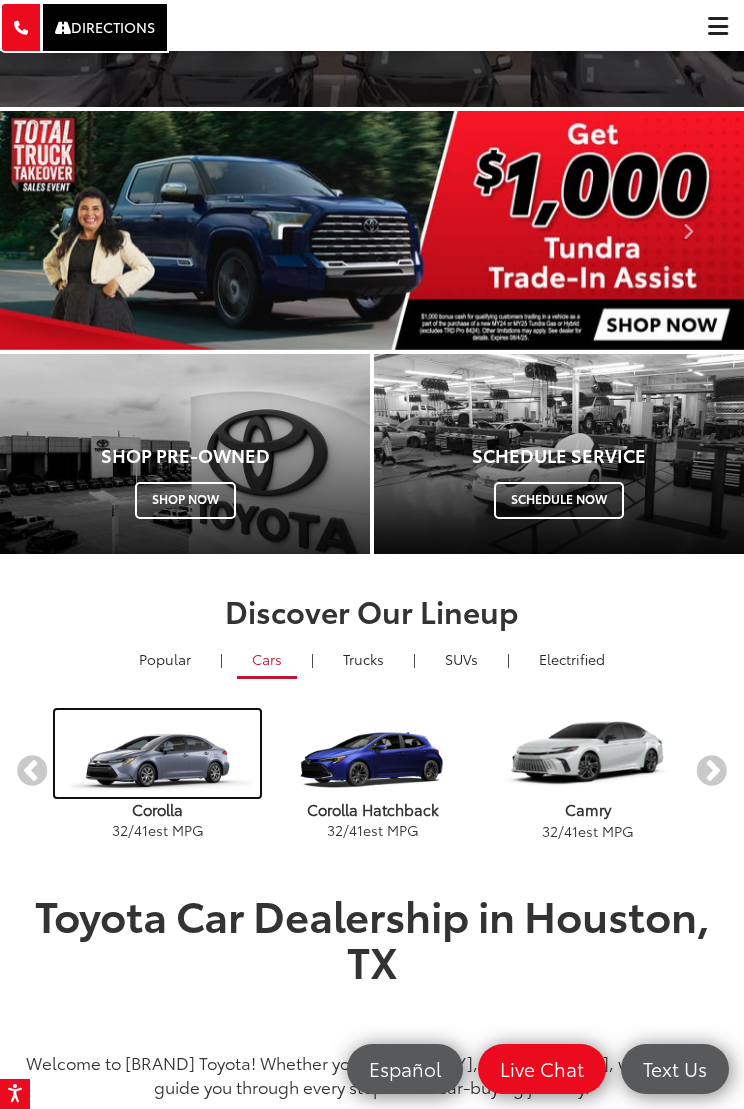 click at bounding box center [157, 753] 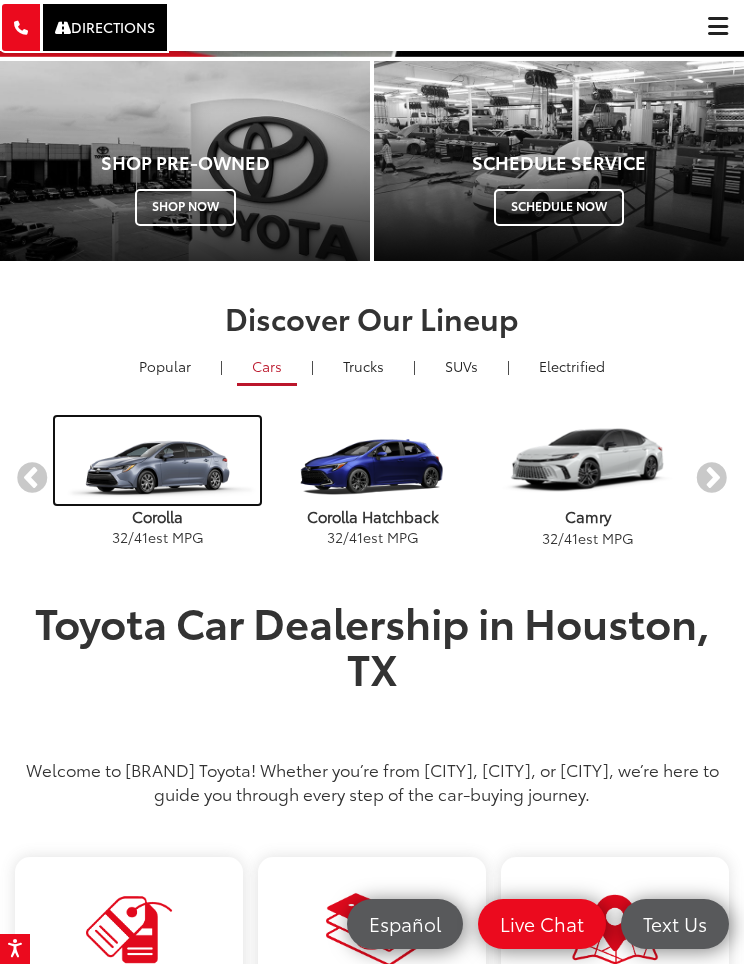 scroll, scrollTop: 699, scrollLeft: 0, axis: vertical 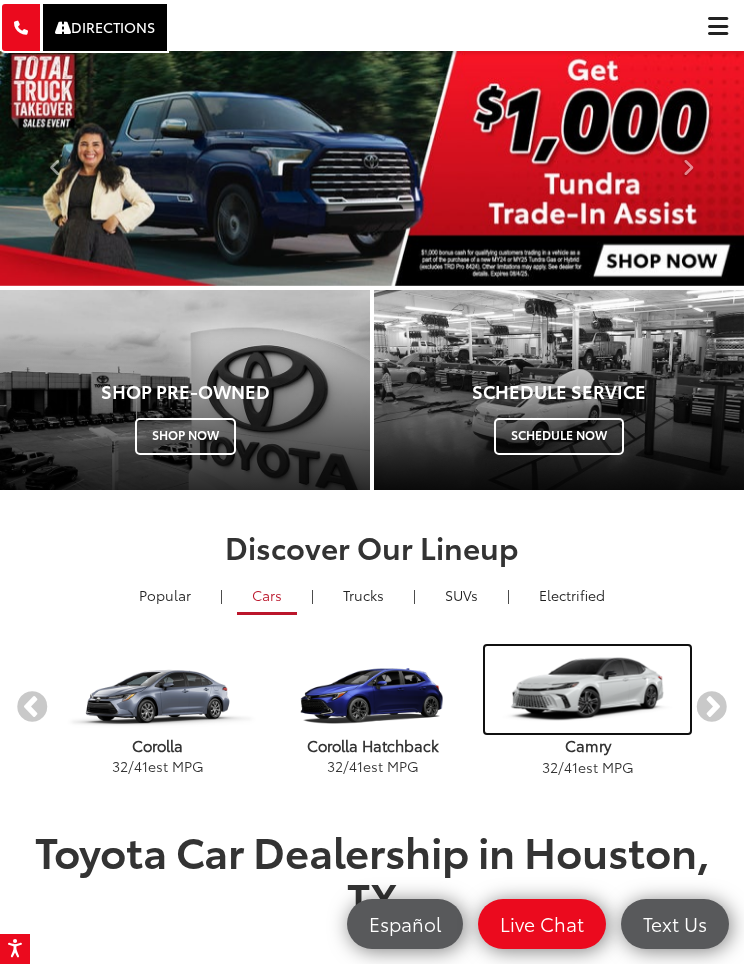 click at bounding box center (587, 689) 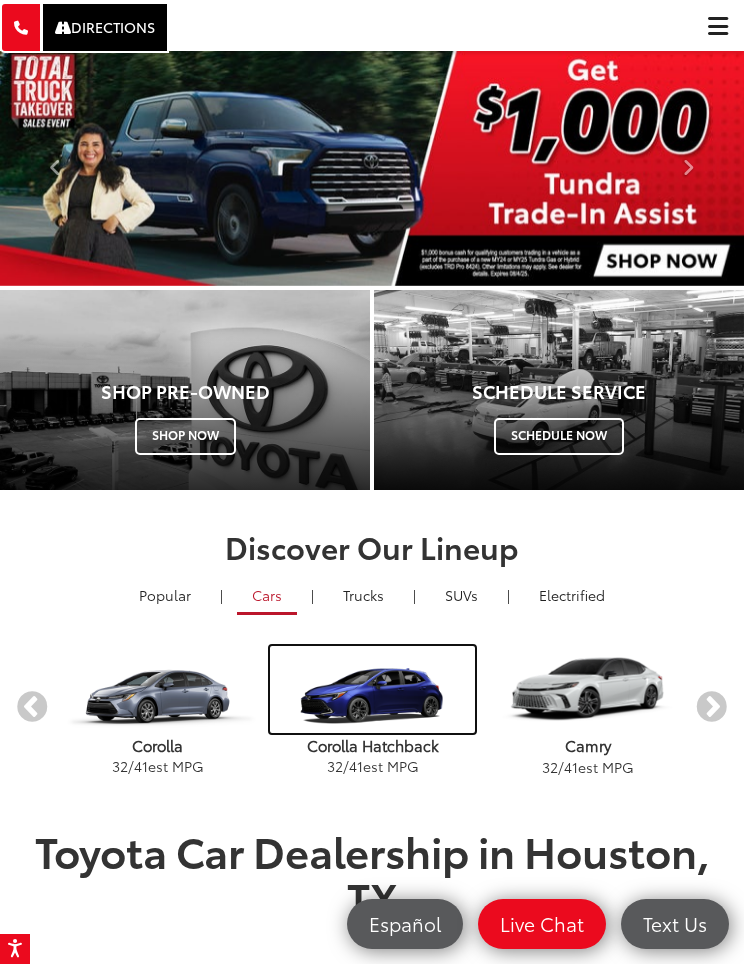 click at bounding box center (372, 689) 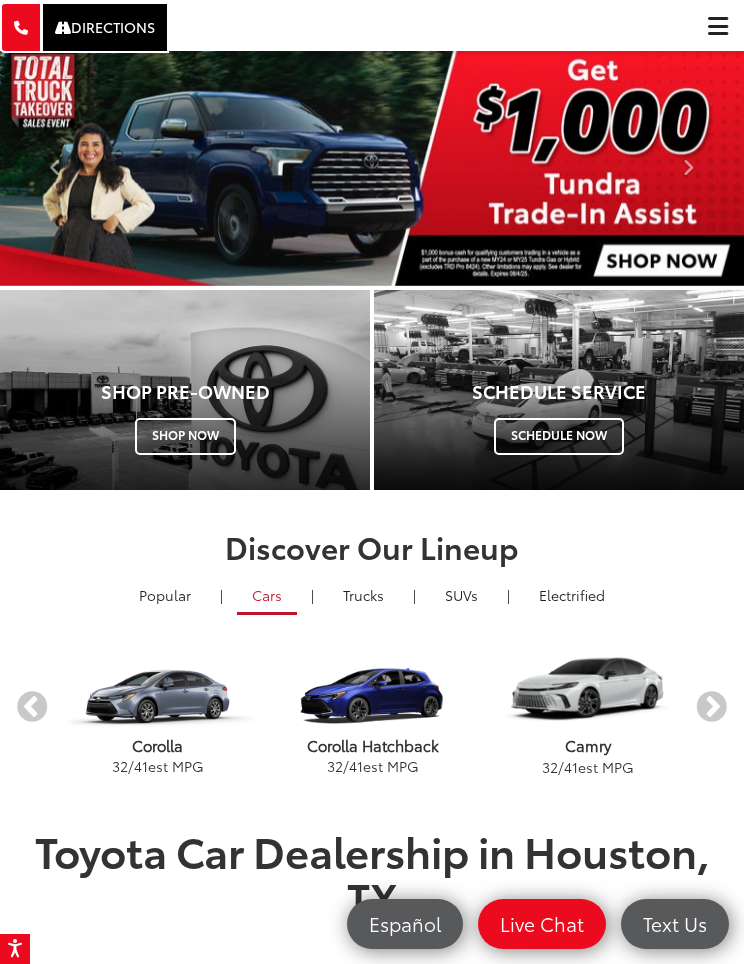 click on "Popular" at bounding box center (165, 595) 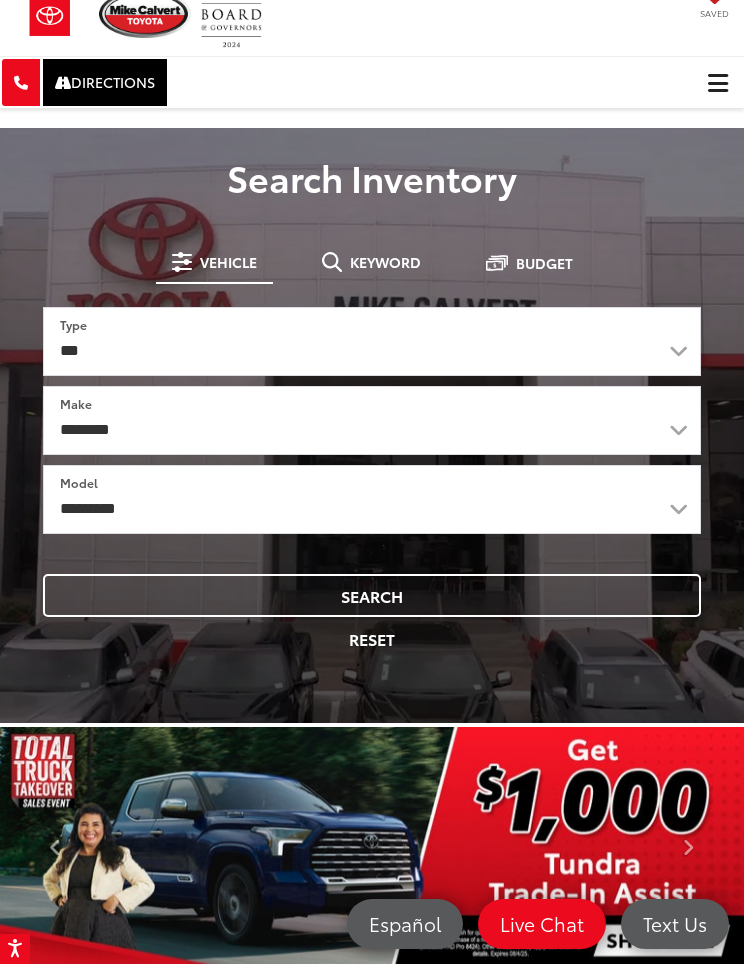 scroll, scrollTop: 0, scrollLeft: 0, axis: both 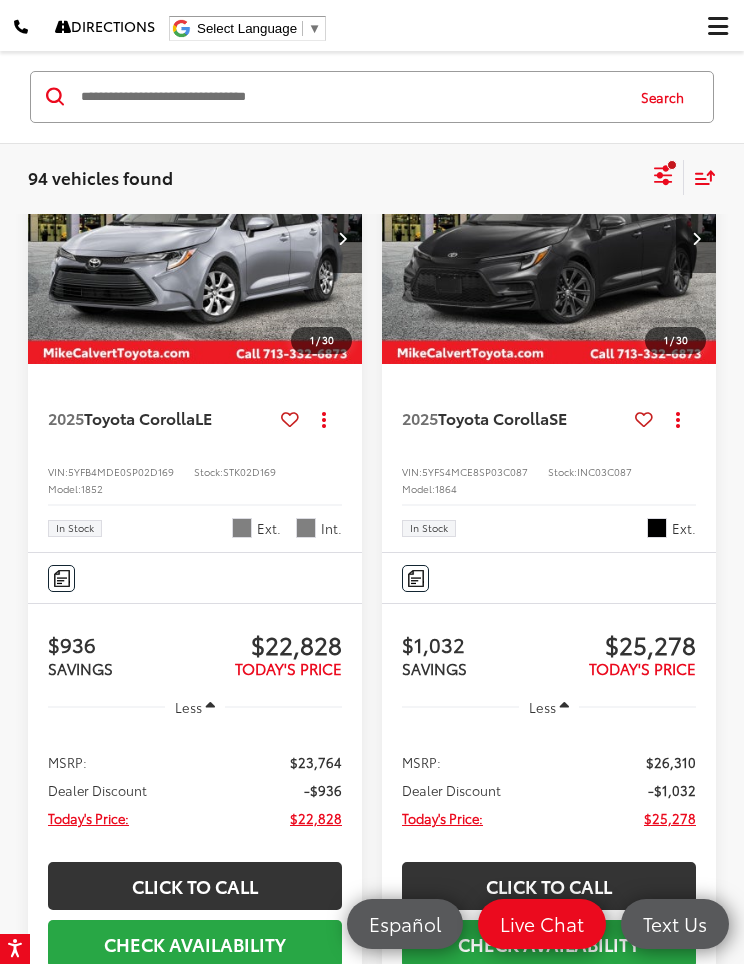 click at bounding box center (549, 238) 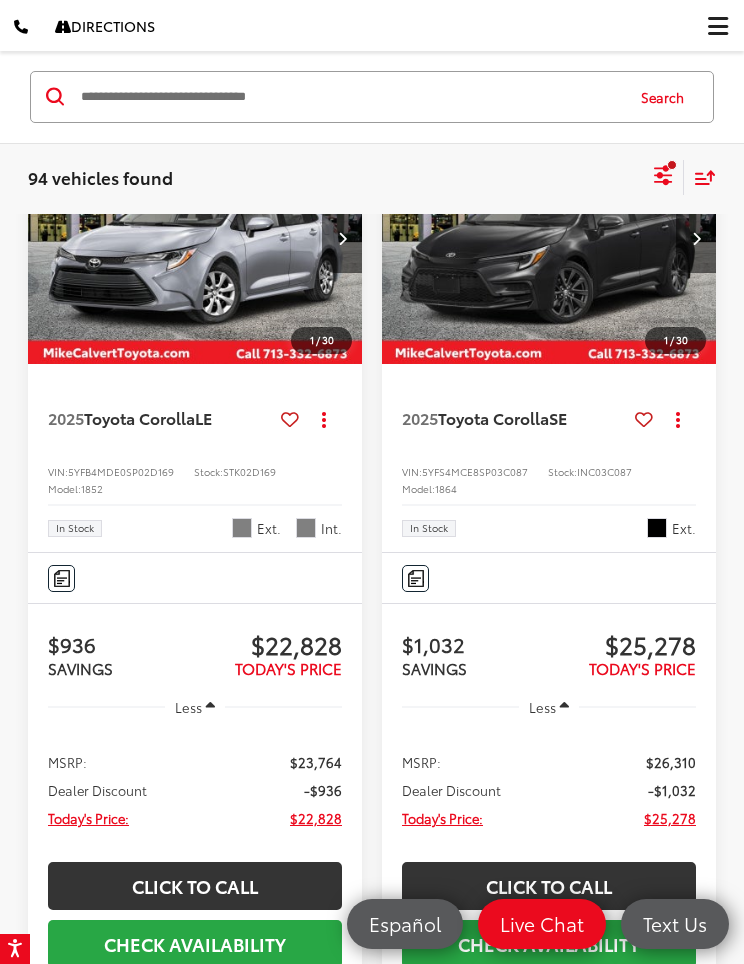 scroll, scrollTop: 0, scrollLeft: 1, axis: horizontal 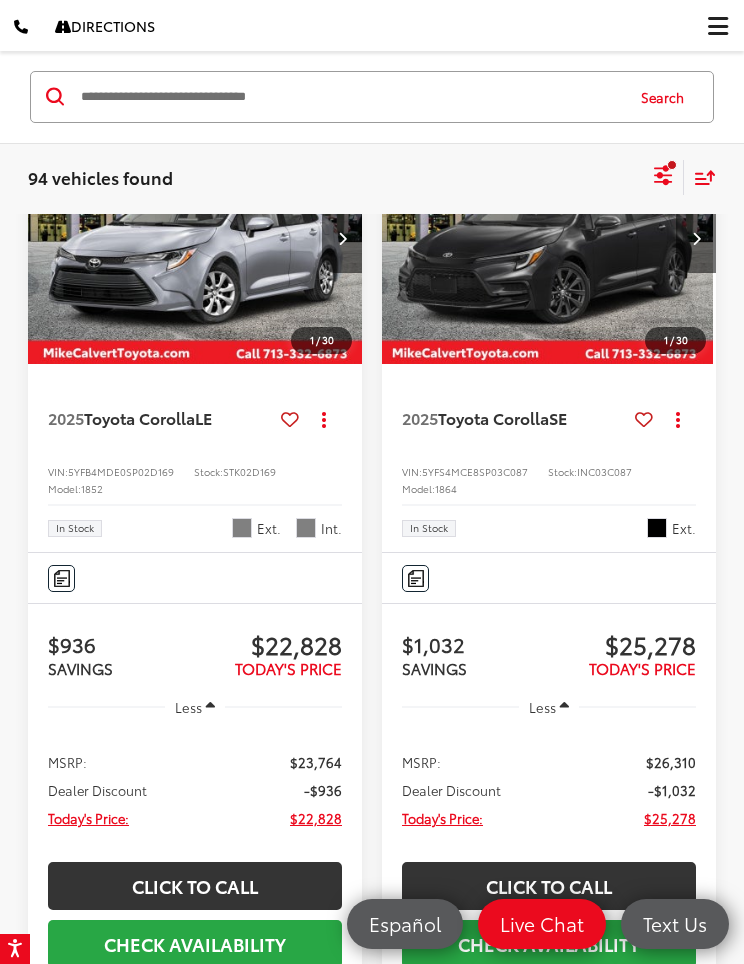 click on "VIN:  5YFS4MCE8SP03C087 Stock:  INC03C087 Model:  1864" at bounding box center [549, 478] 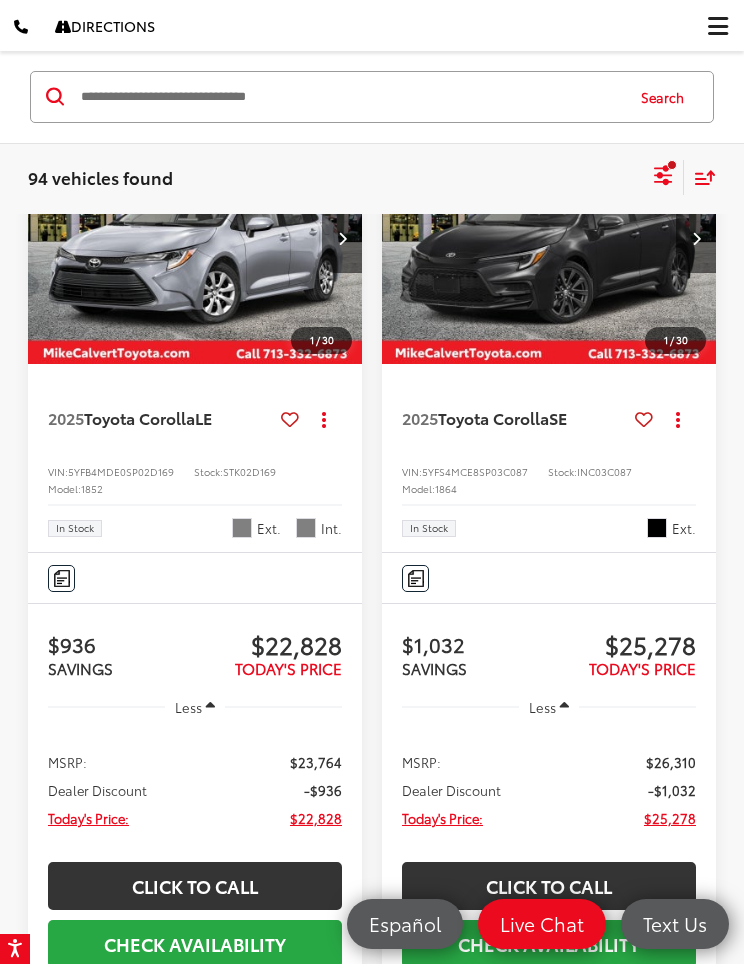 scroll, scrollTop: 0, scrollLeft: 1, axis: horizontal 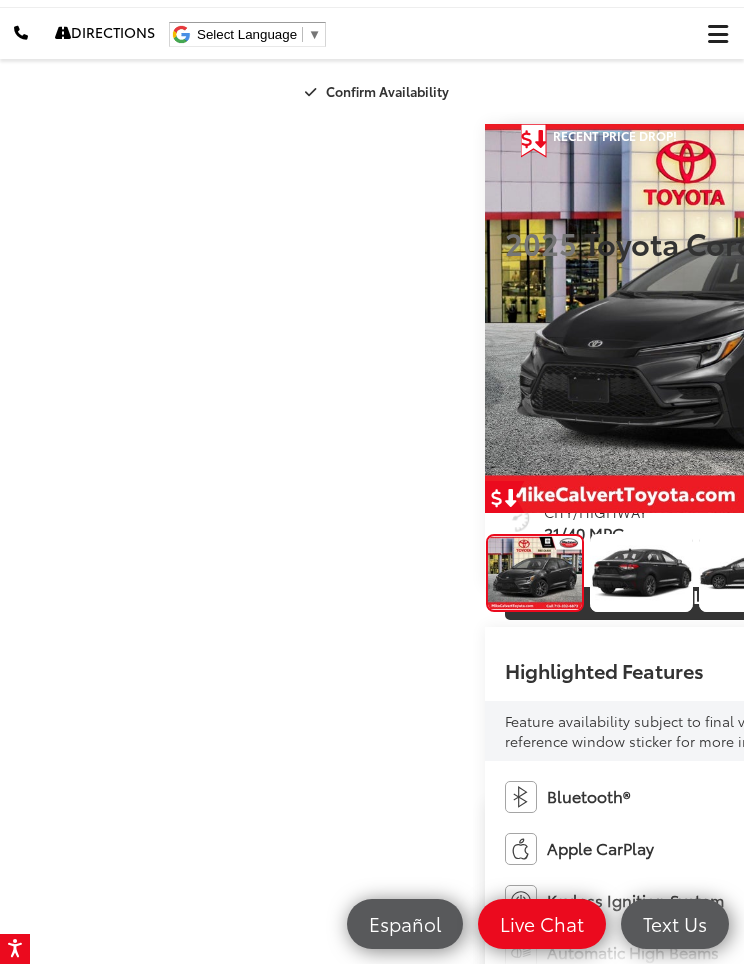 click at bounding box center (983, 319) 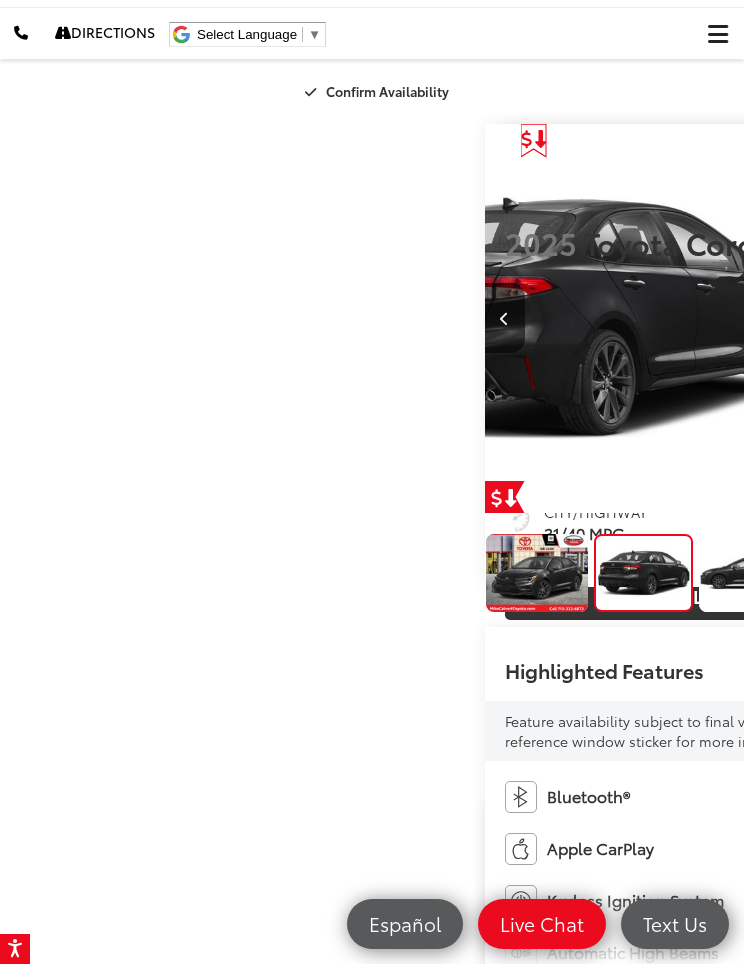 scroll, scrollTop: 0, scrollLeft: 744, axis: horizontal 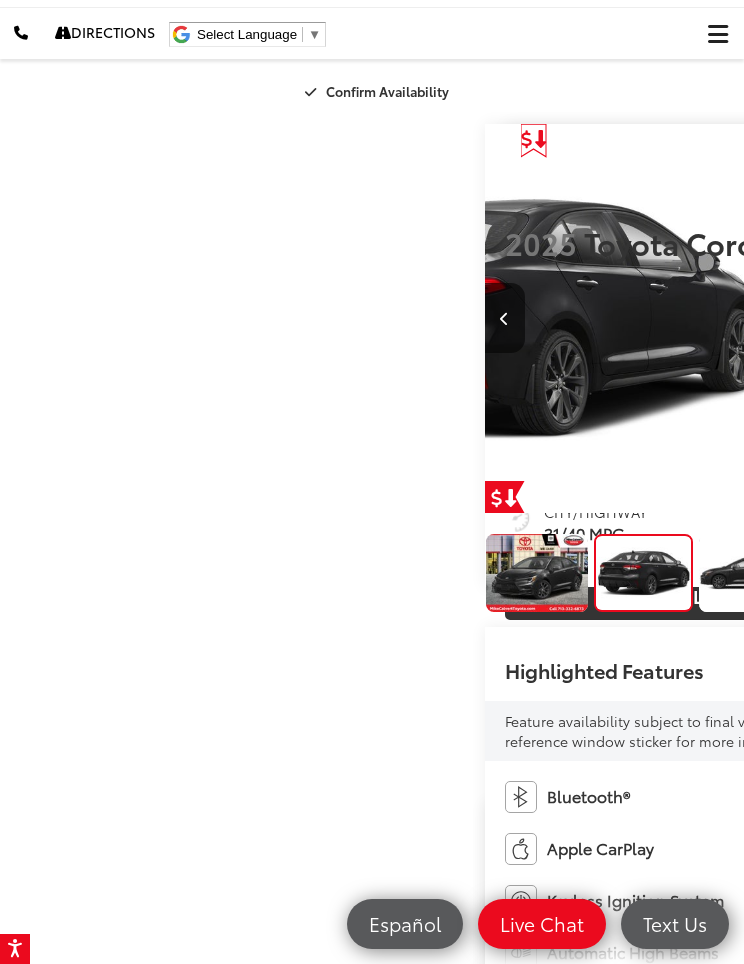 click at bounding box center (983, 319) 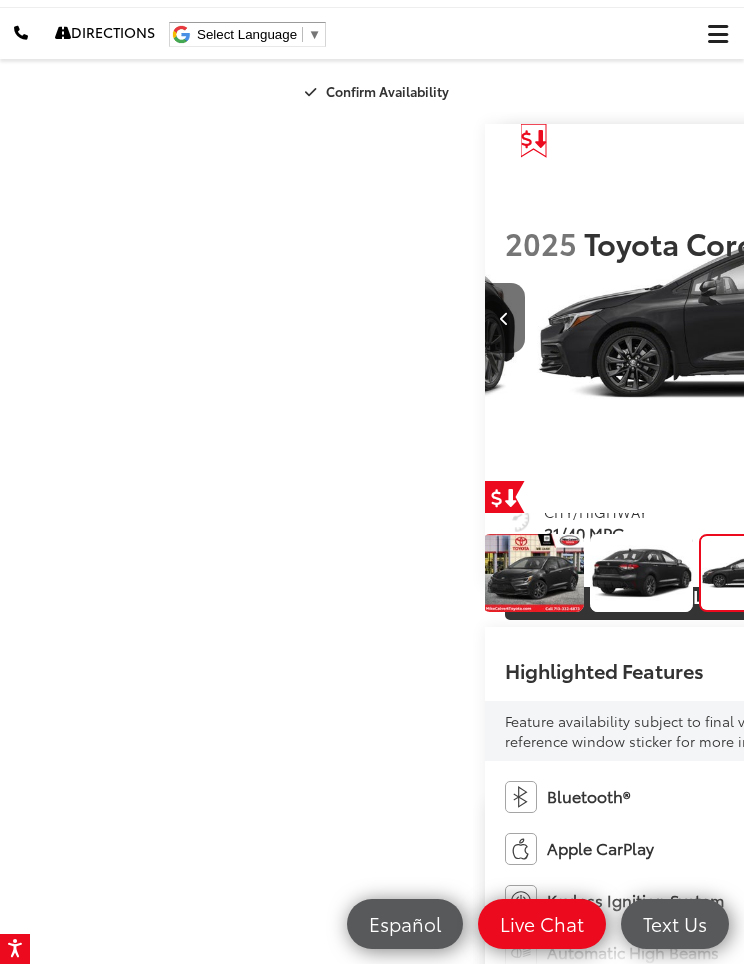 scroll, scrollTop: 0, scrollLeft: 1406, axis: horizontal 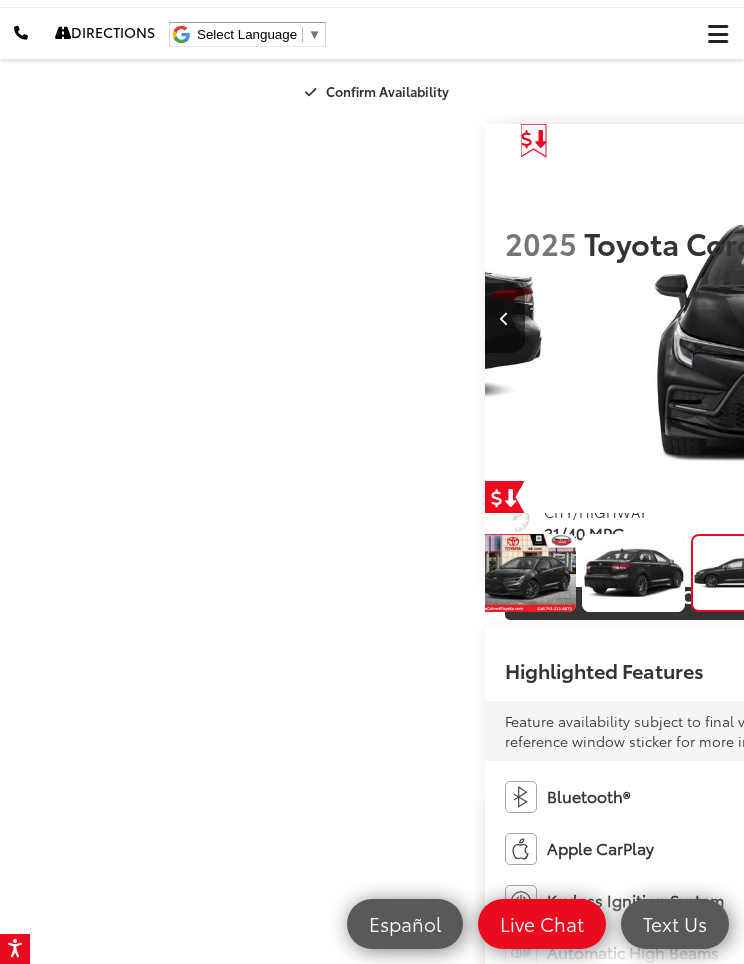 click at bounding box center (983, 319) 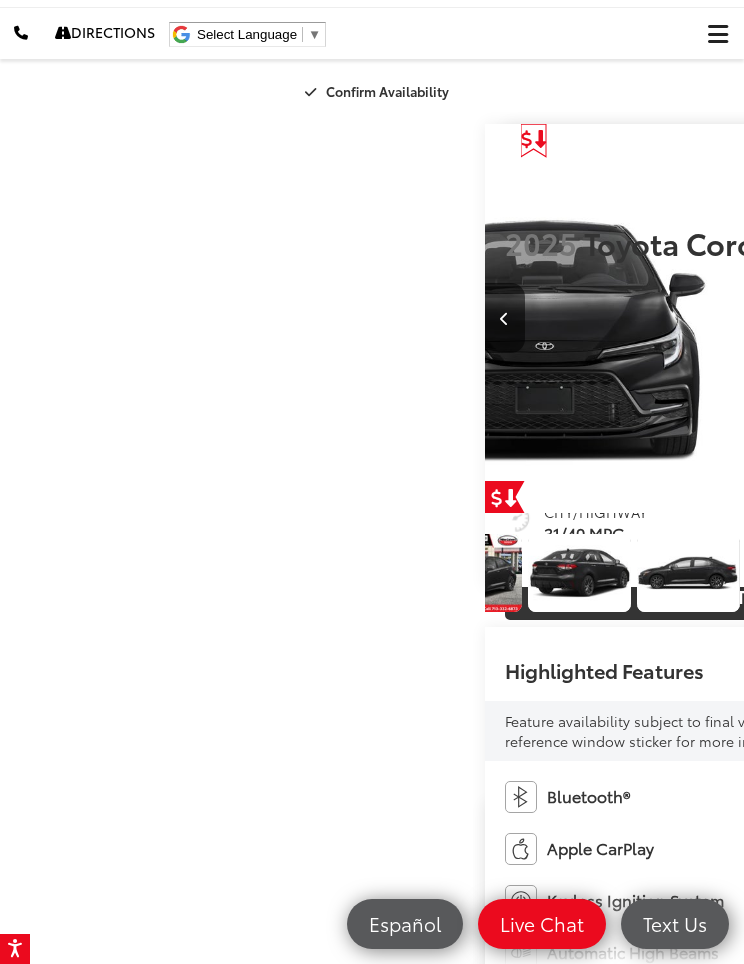 scroll, scrollTop: 0, scrollLeft: 2066, axis: horizontal 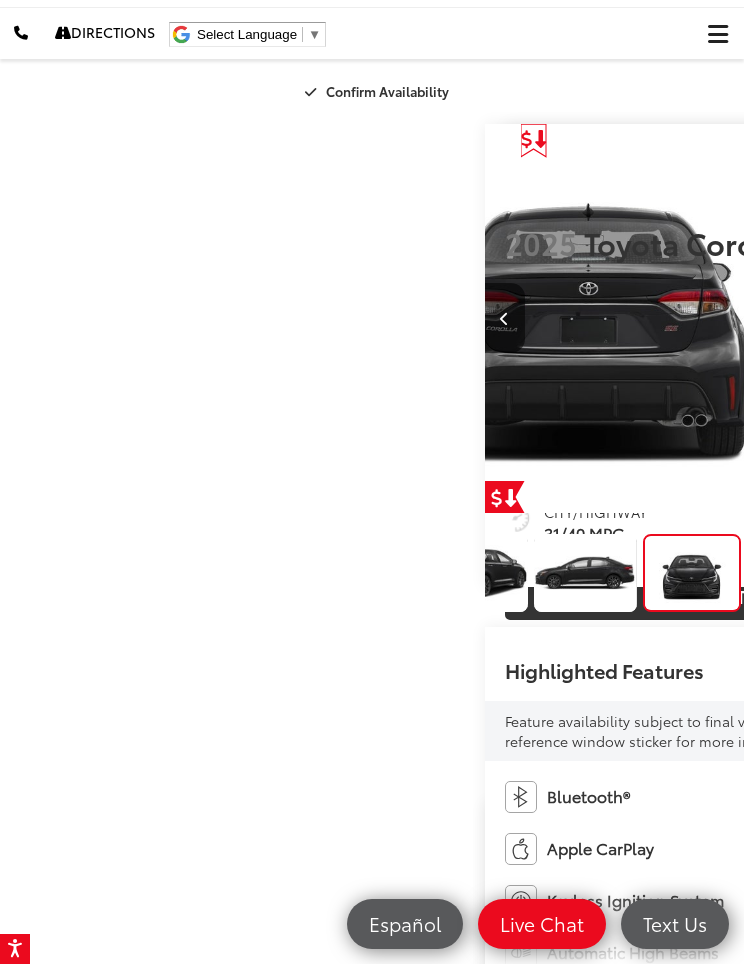 click at bounding box center [983, 319] 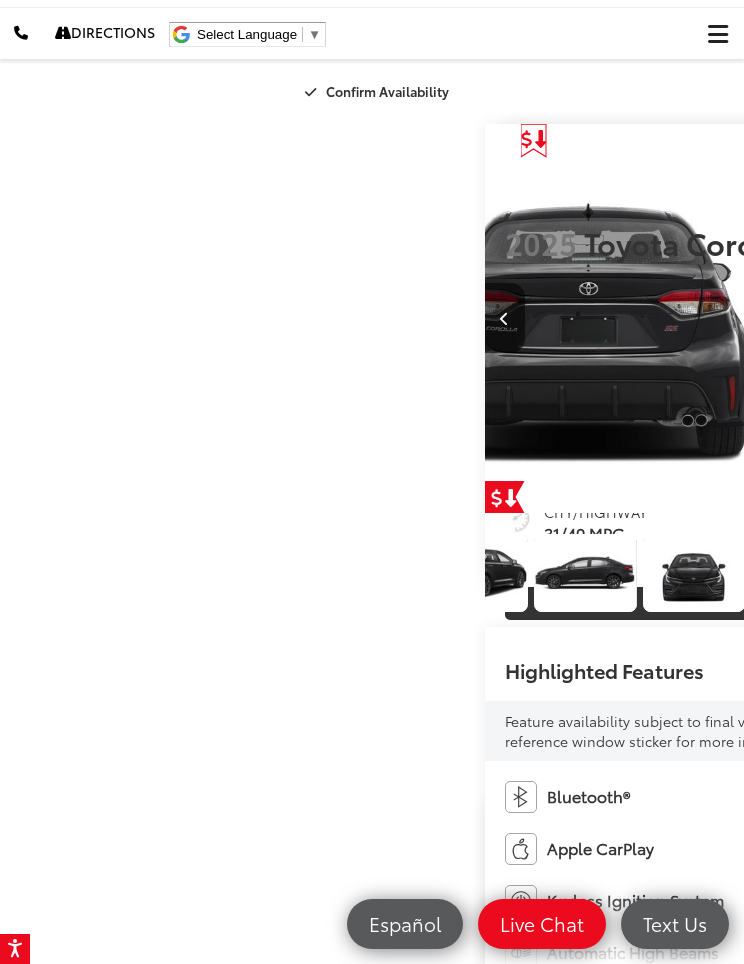 scroll, scrollTop: 0, scrollLeft: 283, axis: horizontal 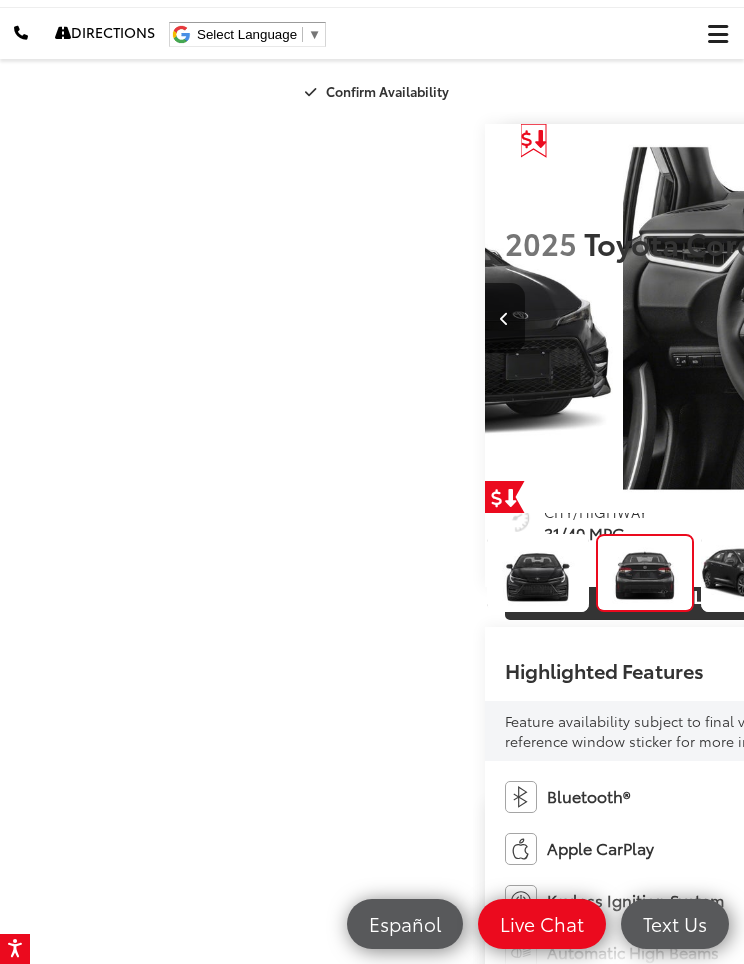 click at bounding box center [984, 318] 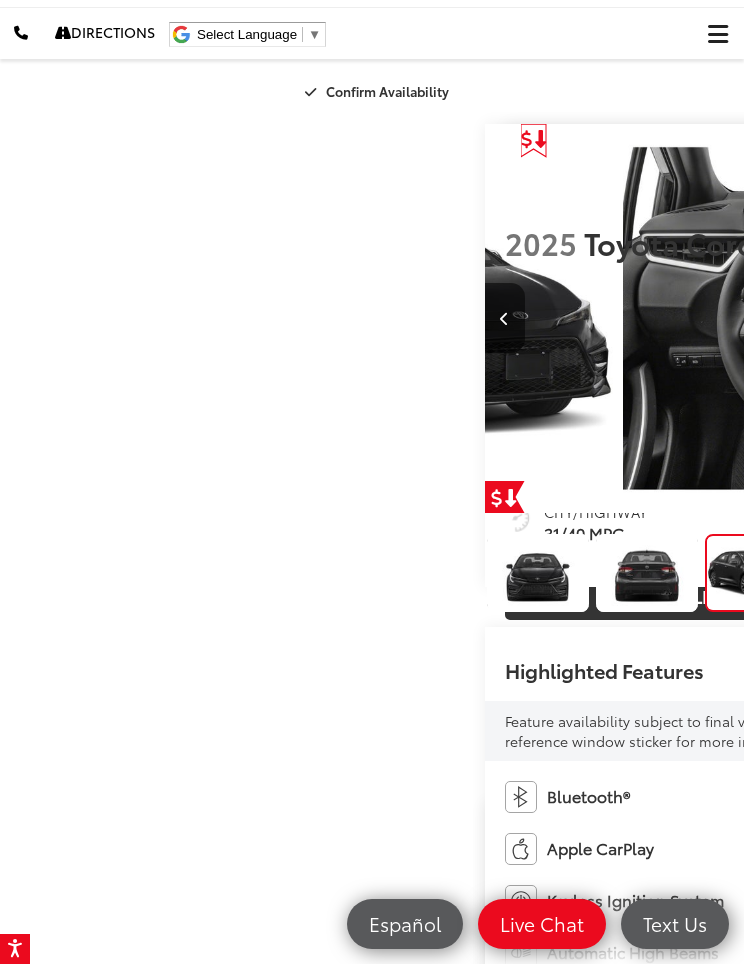 scroll, scrollTop: 0, scrollLeft: 3623, axis: horizontal 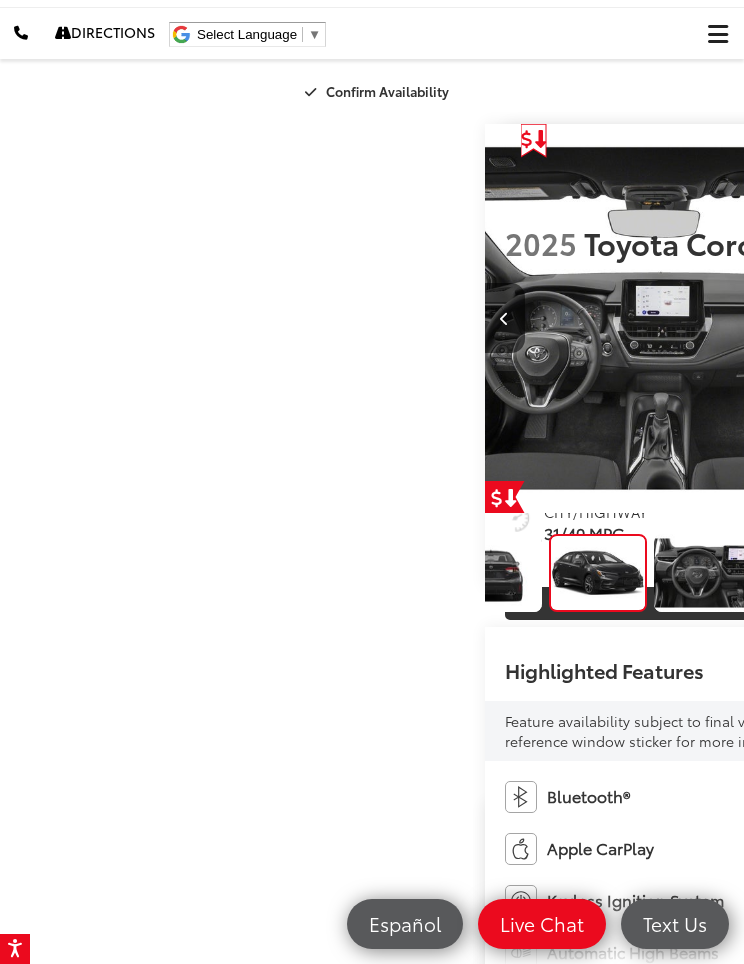 click at bounding box center (984, 318) 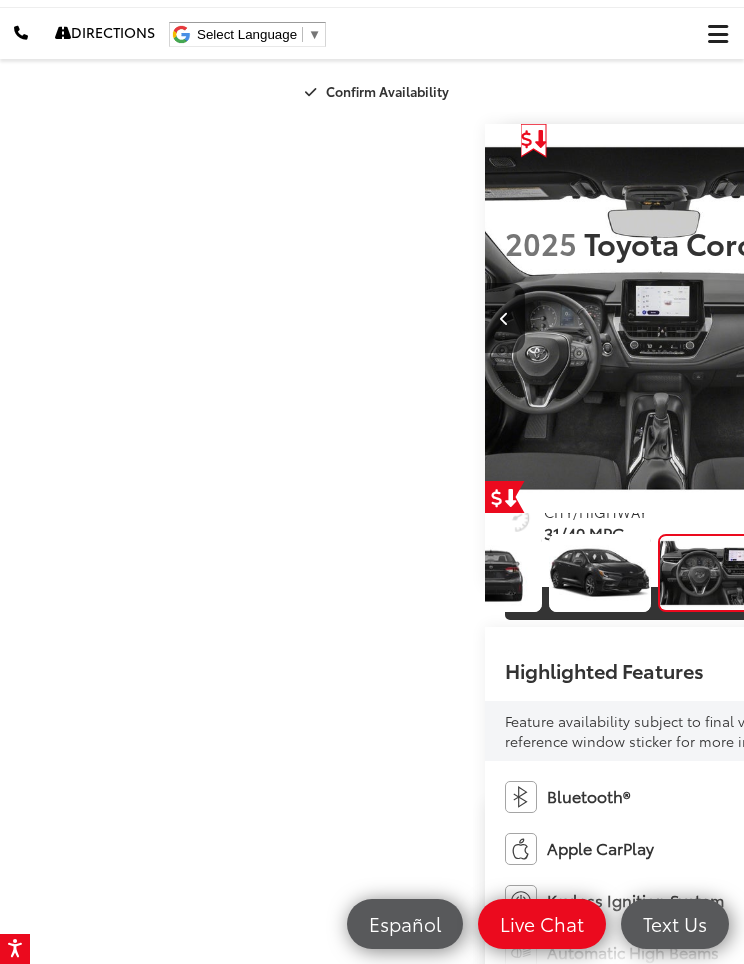 scroll, scrollTop: 0, scrollLeft: 4350, axis: horizontal 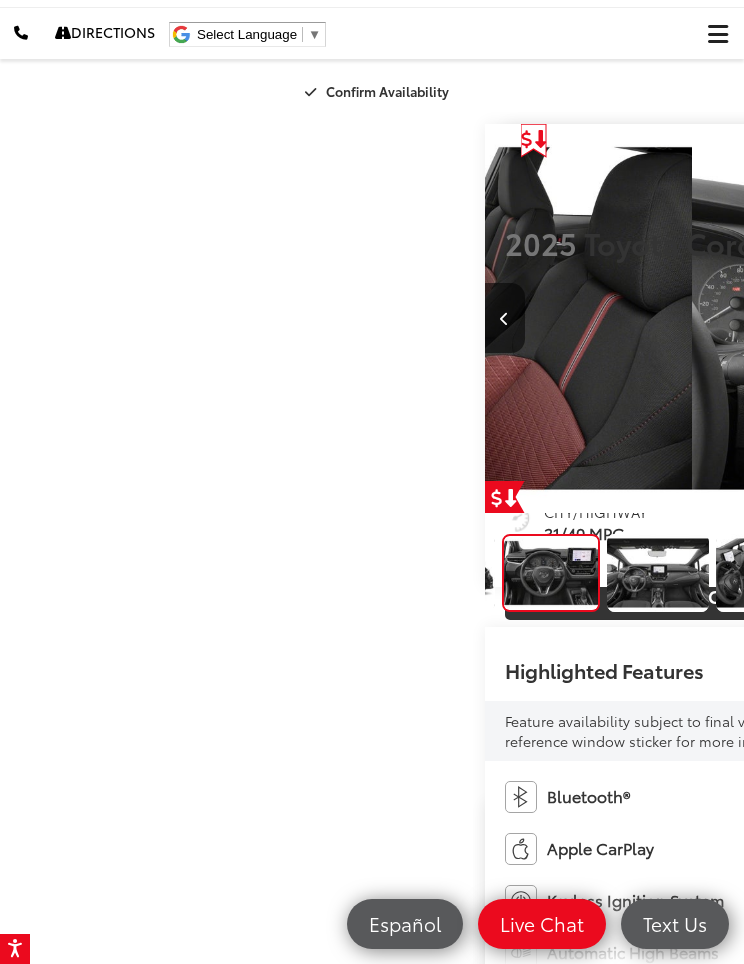 click at bounding box center (984, 318) 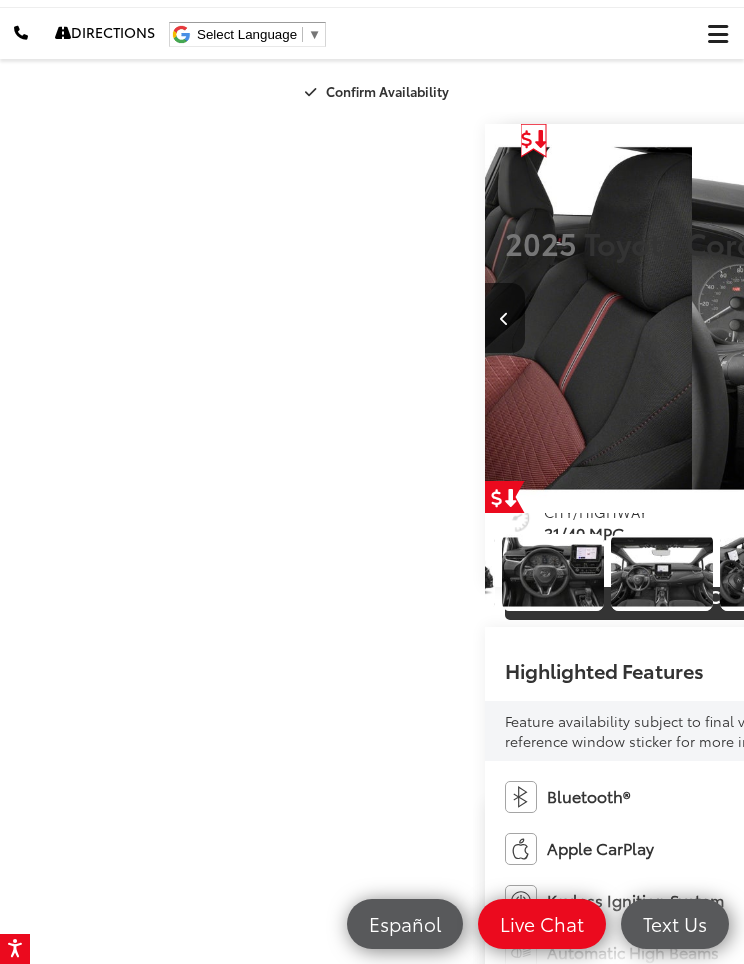 scroll, scrollTop: 0, scrollLeft: 702, axis: horizontal 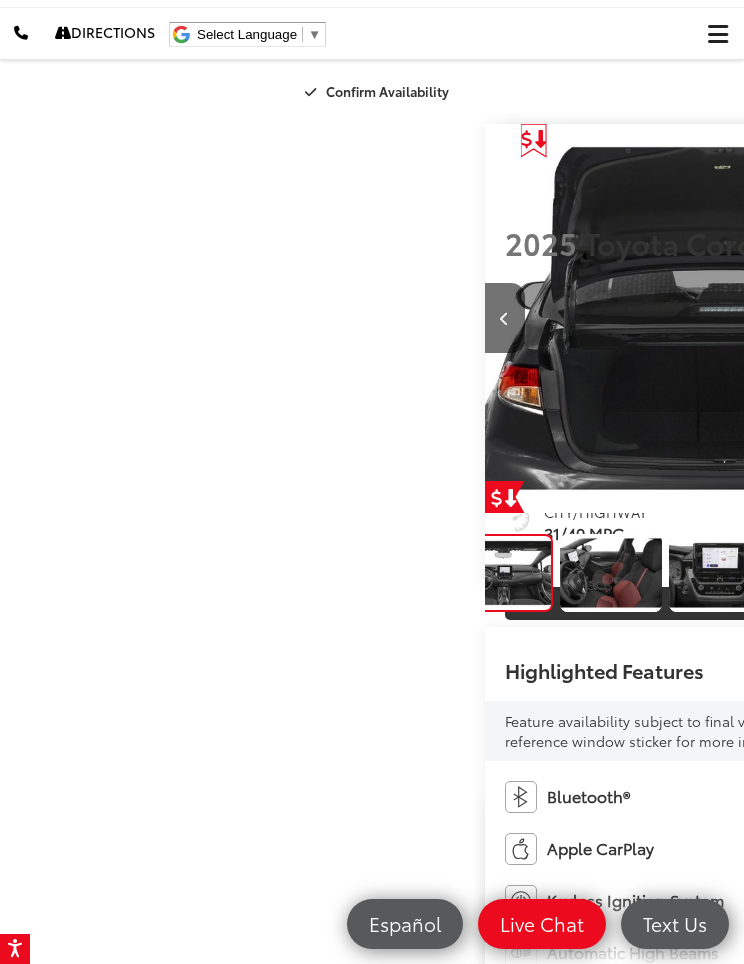 click at bounding box center (984, 318) 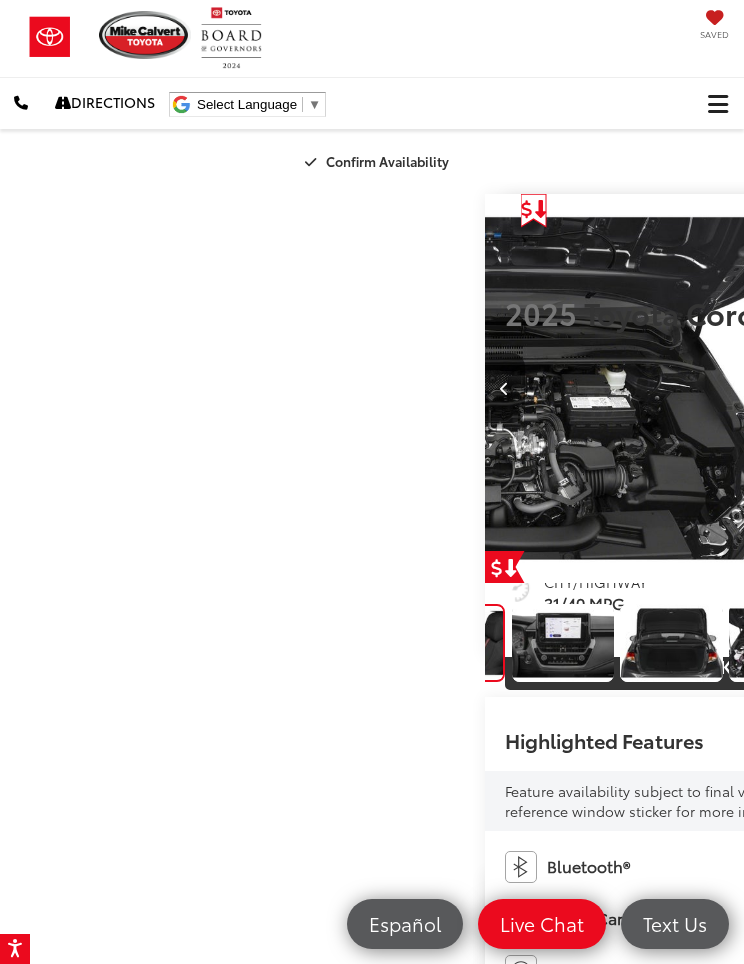 click at bounding box center (671, 643) 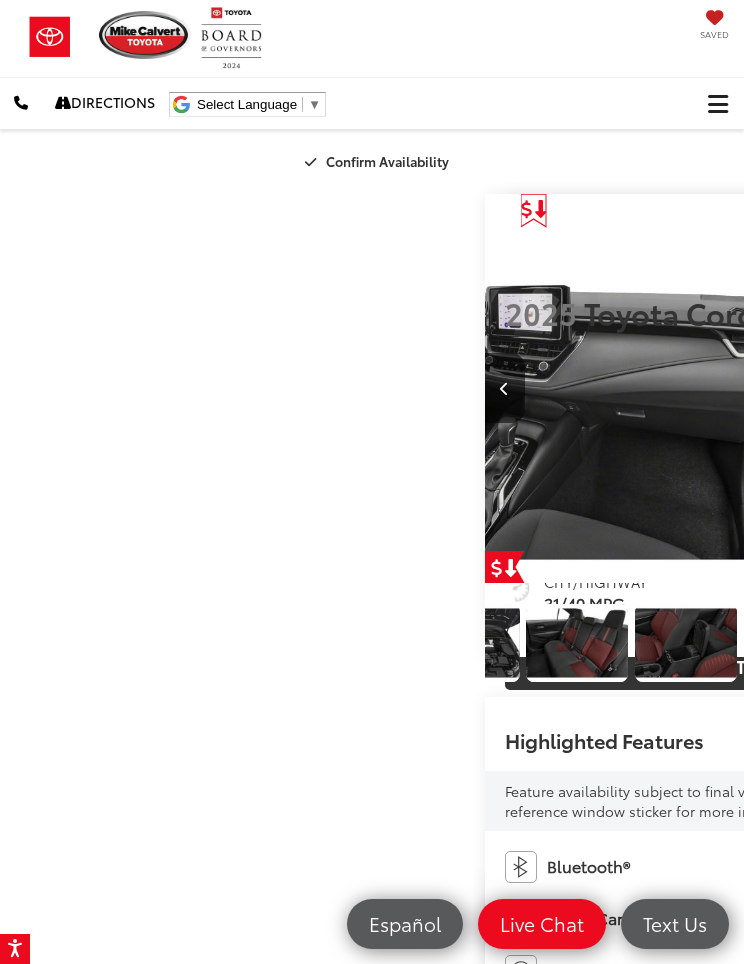 click at bounding box center (984, 388) 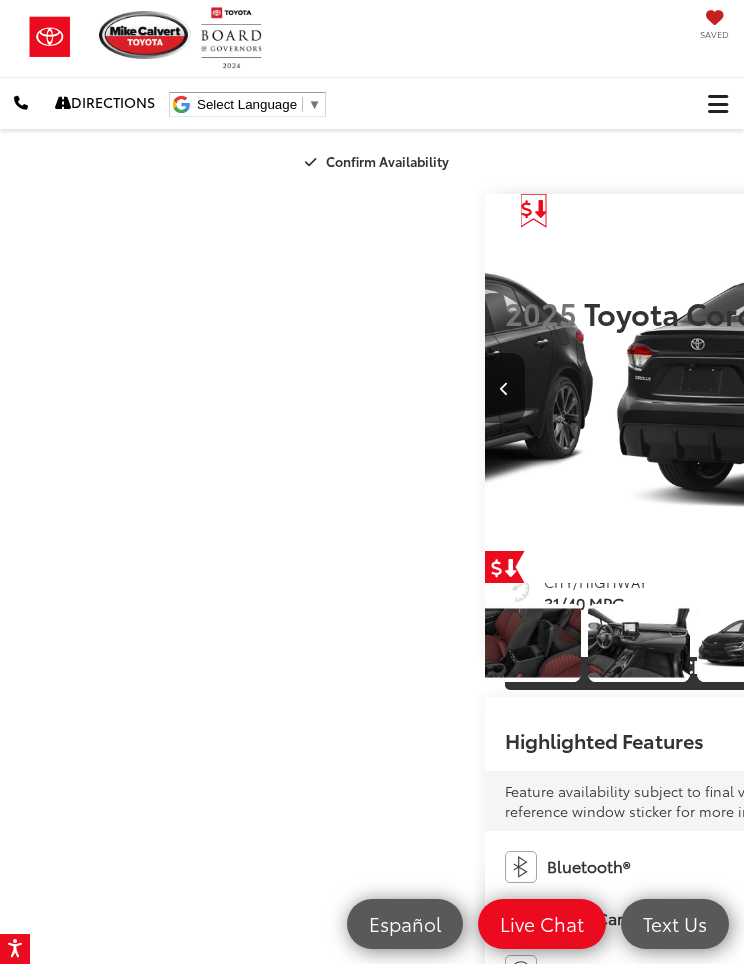 click at bounding box center (984, 388) 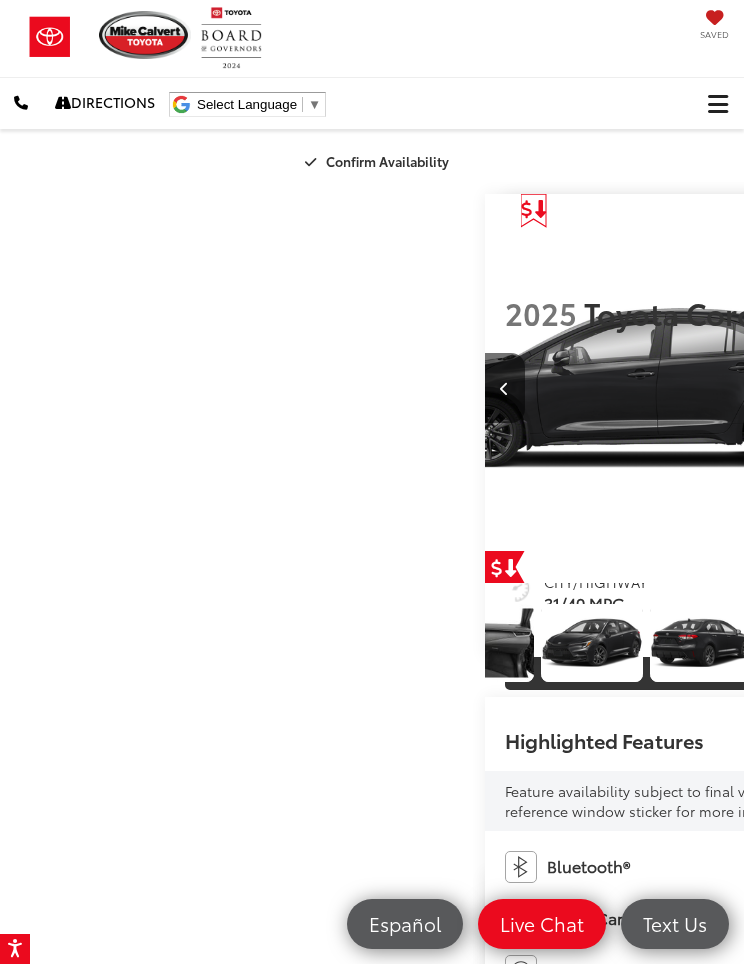 click at bounding box center (984, 388) 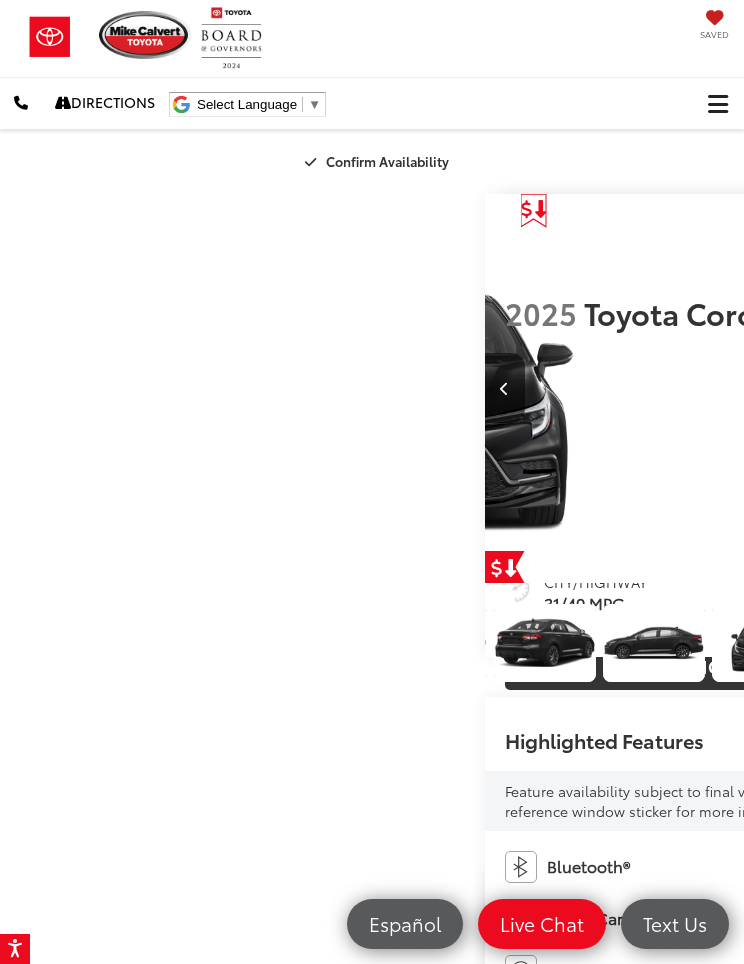 click at bounding box center (984, 388) 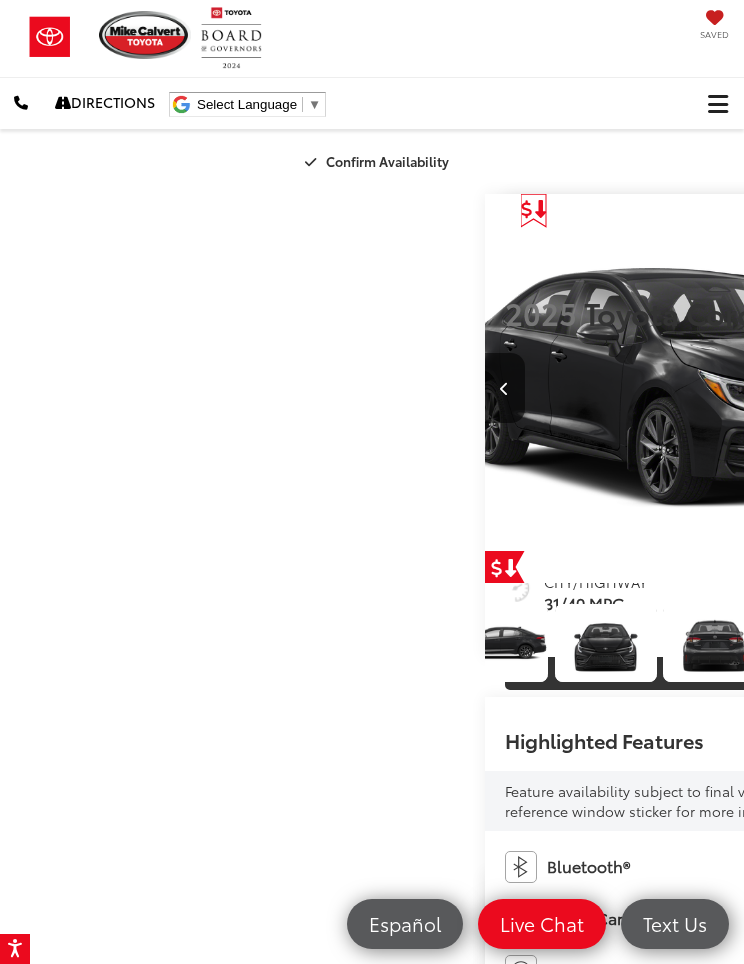 click at bounding box center (983, 389) 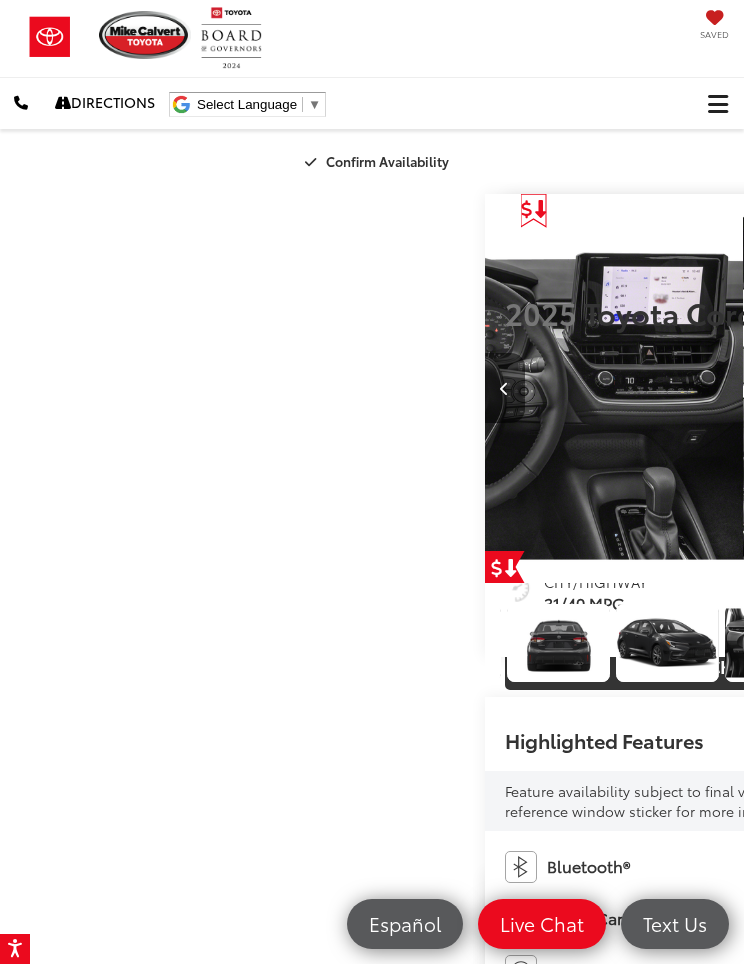 click at bounding box center [984, 388] 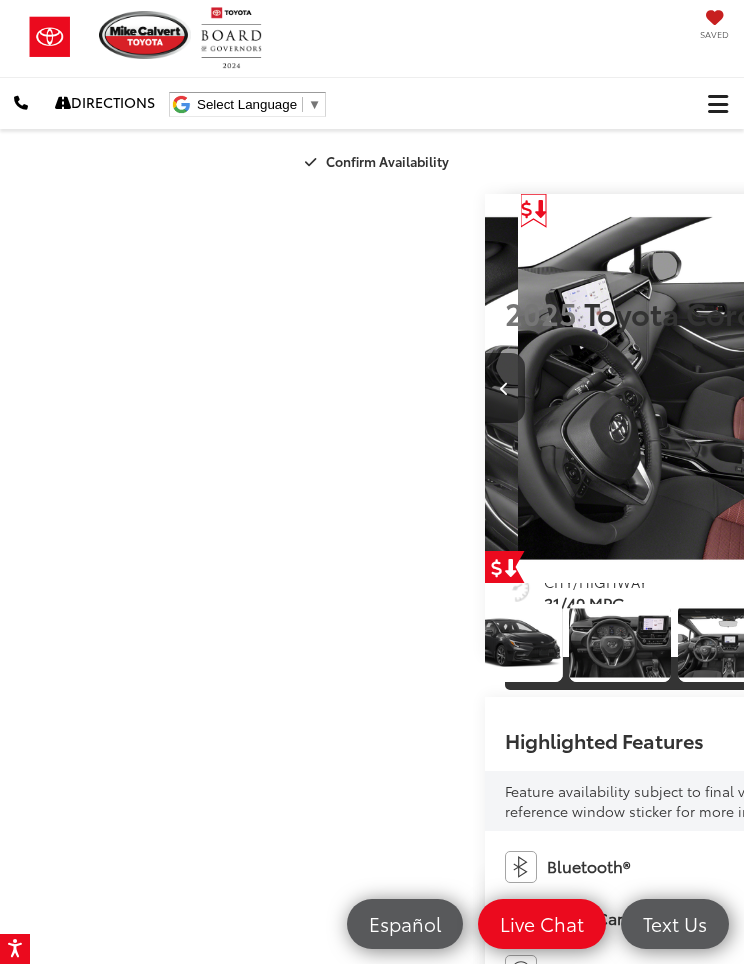 click at bounding box center [984, 388] 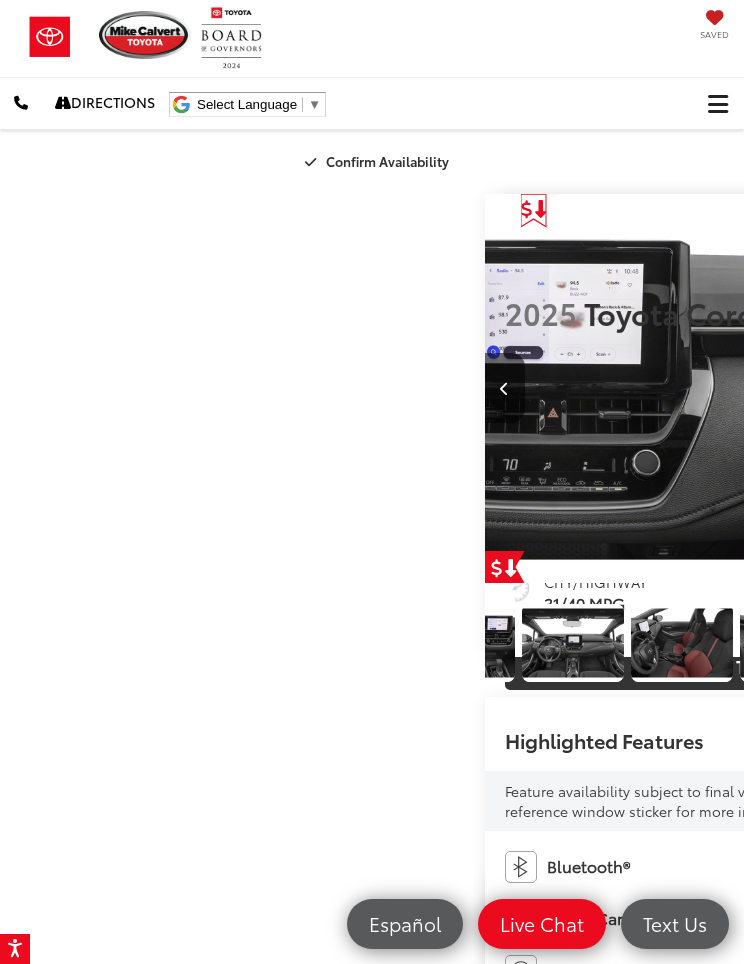 click at bounding box center (984, 388) 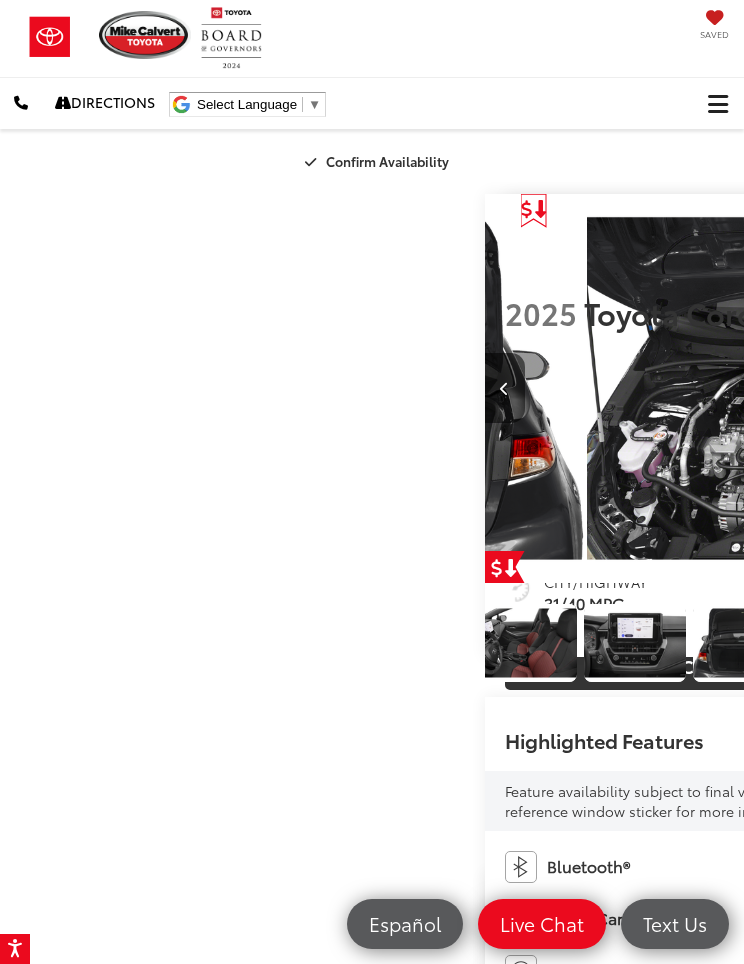 click at bounding box center [984, 388] 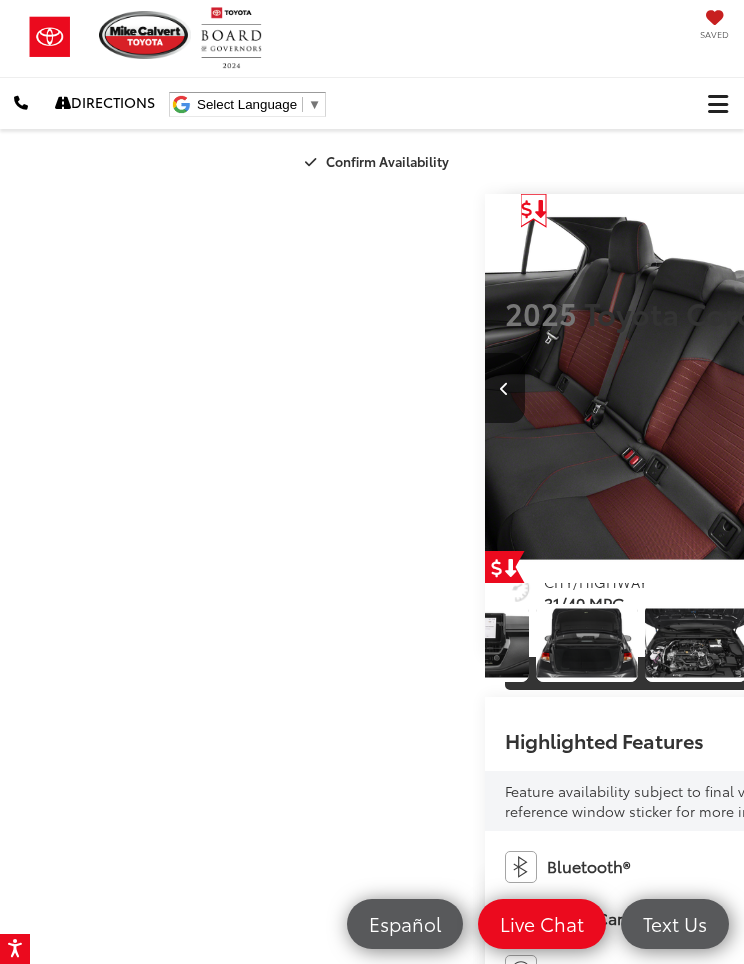 click at bounding box center [984, 388] 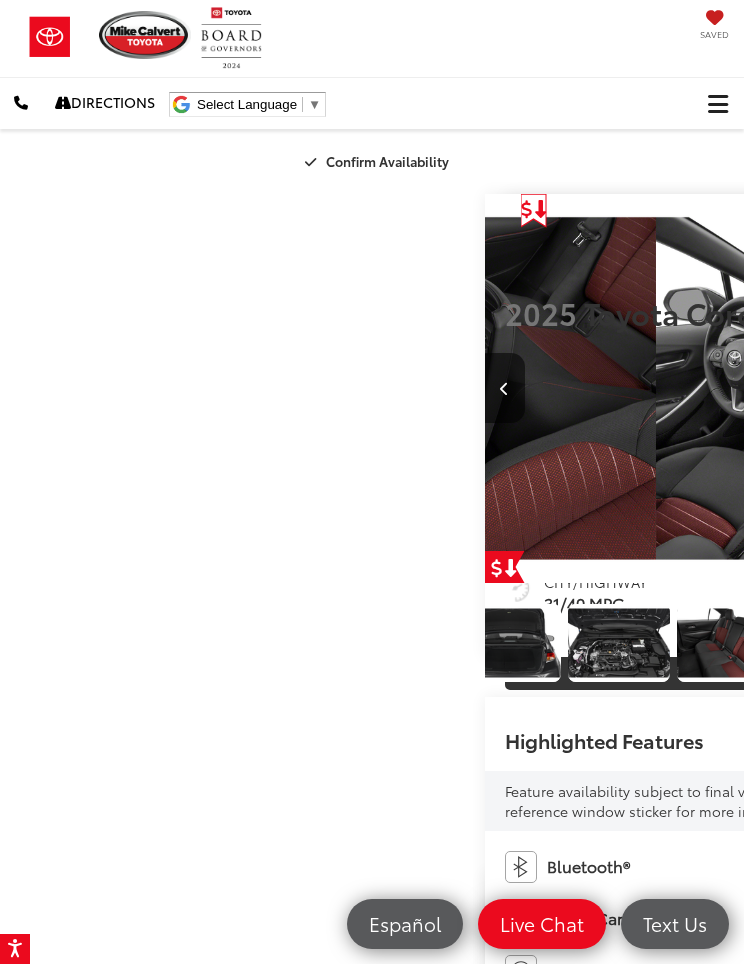 click at bounding box center (984, 388) 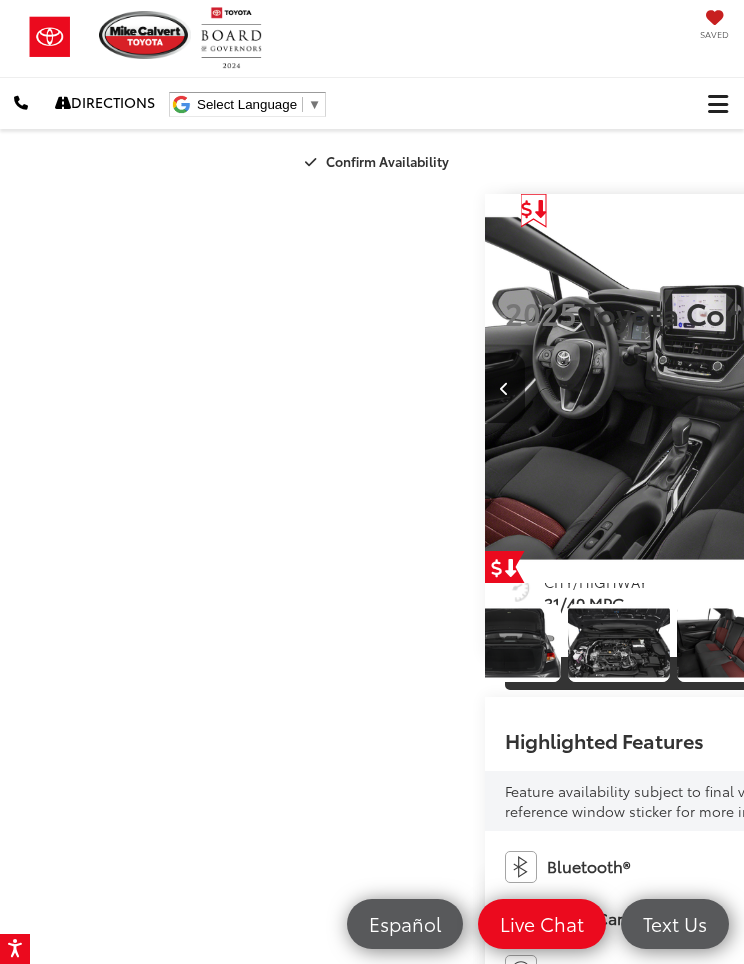 click at bounding box center (984, 388) 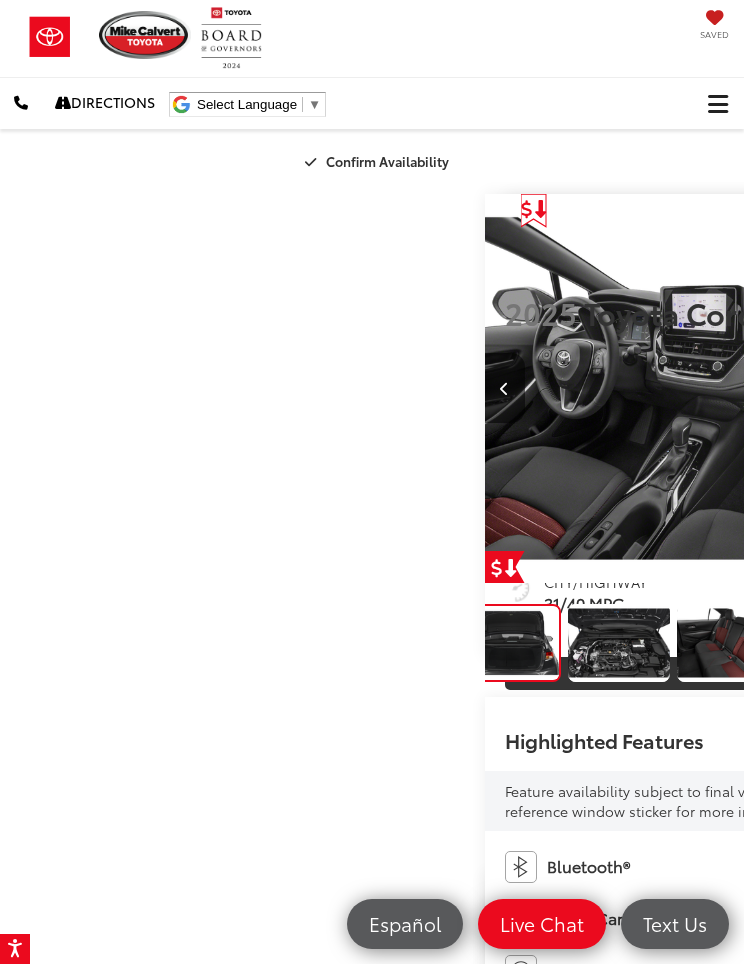 click at bounding box center (984, 388) 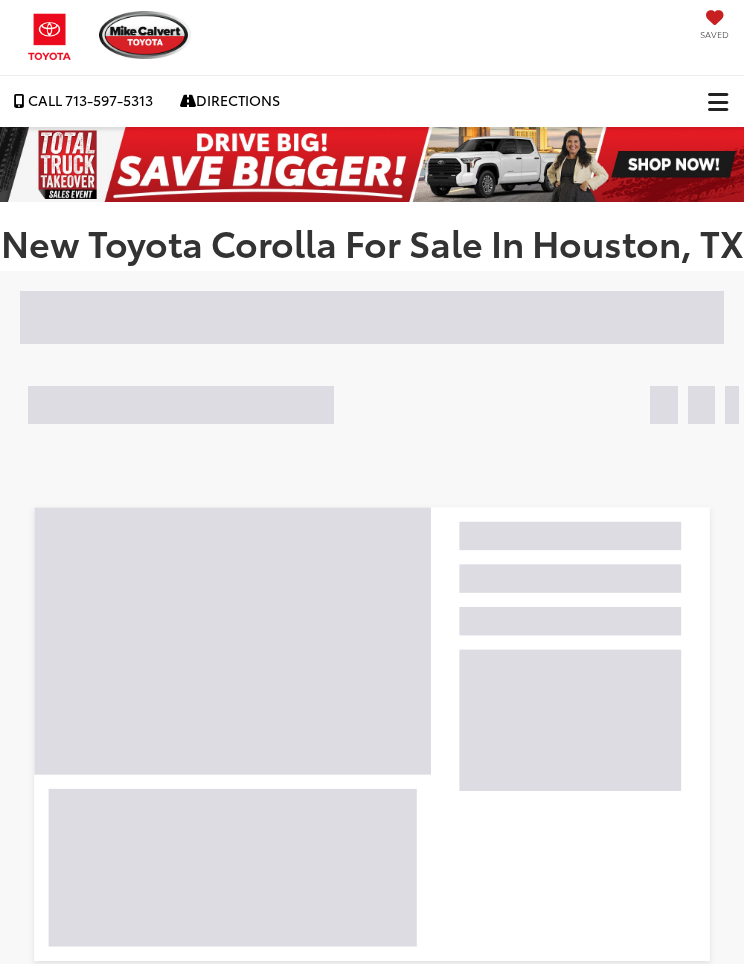 scroll, scrollTop: 0, scrollLeft: 0, axis: both 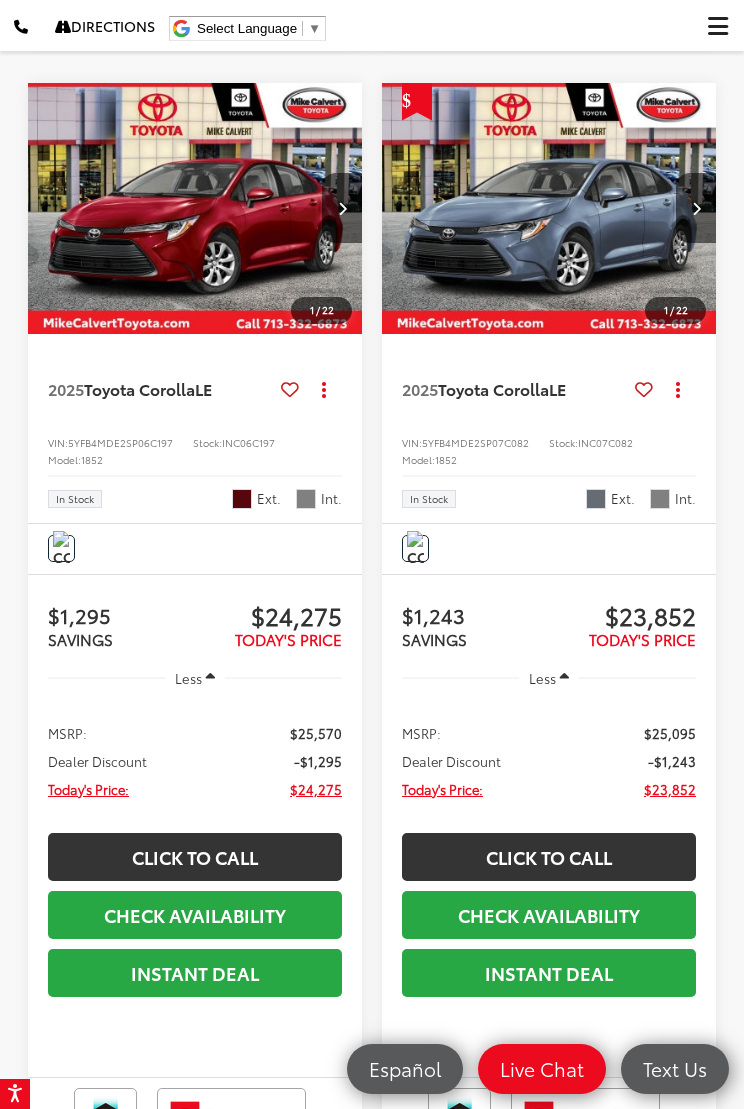 click at bounding box center [195, 209] 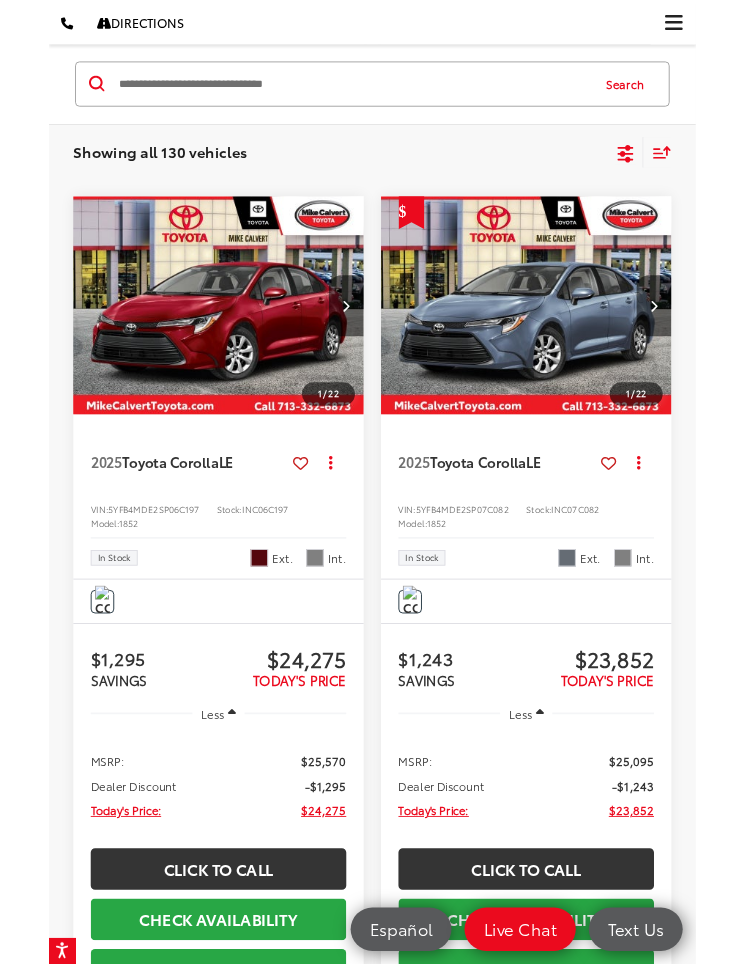 scroll, scrollTop: 6154, scrollLeft: 0, axis: vertical 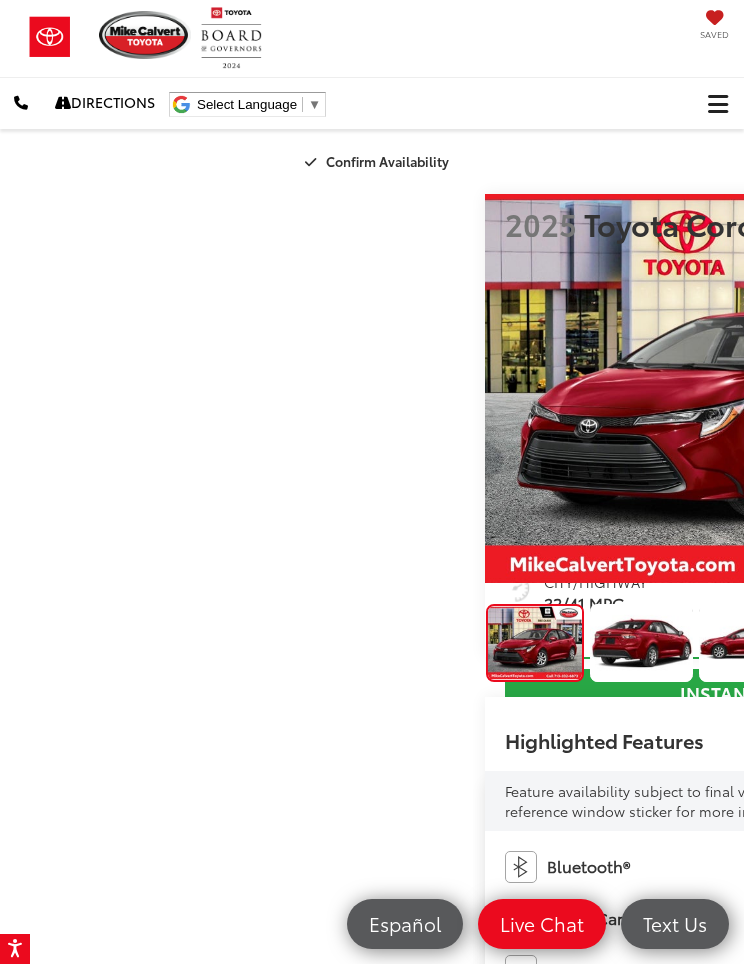 click at bounding box center [984, 388] 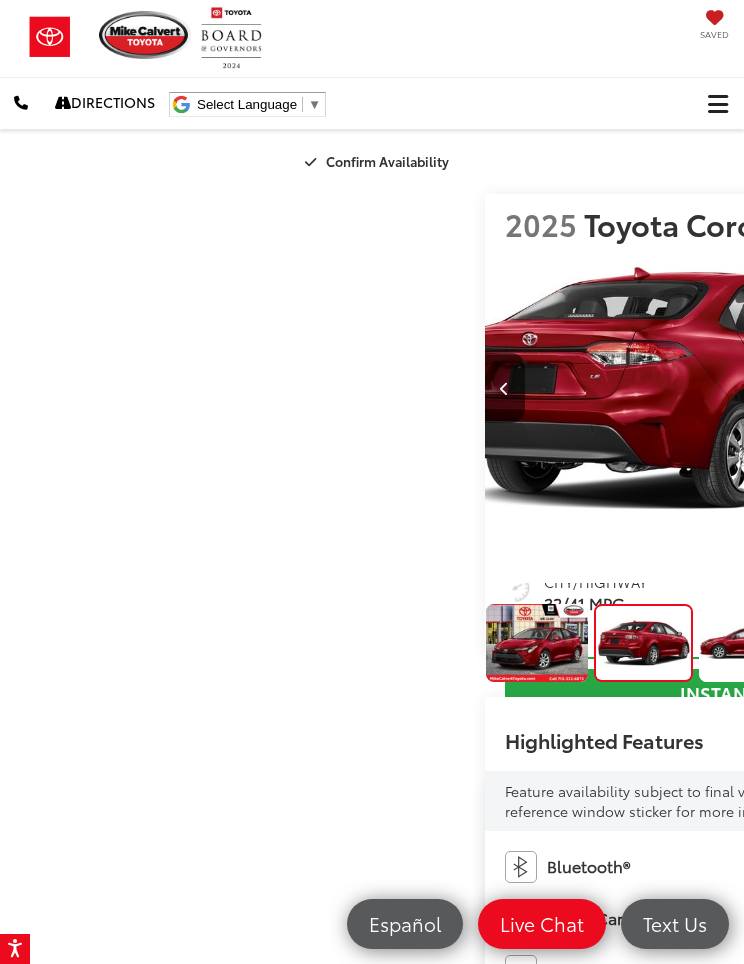 scroll, scrollTop: 0, scrollLeft: 744, axis: horizontal 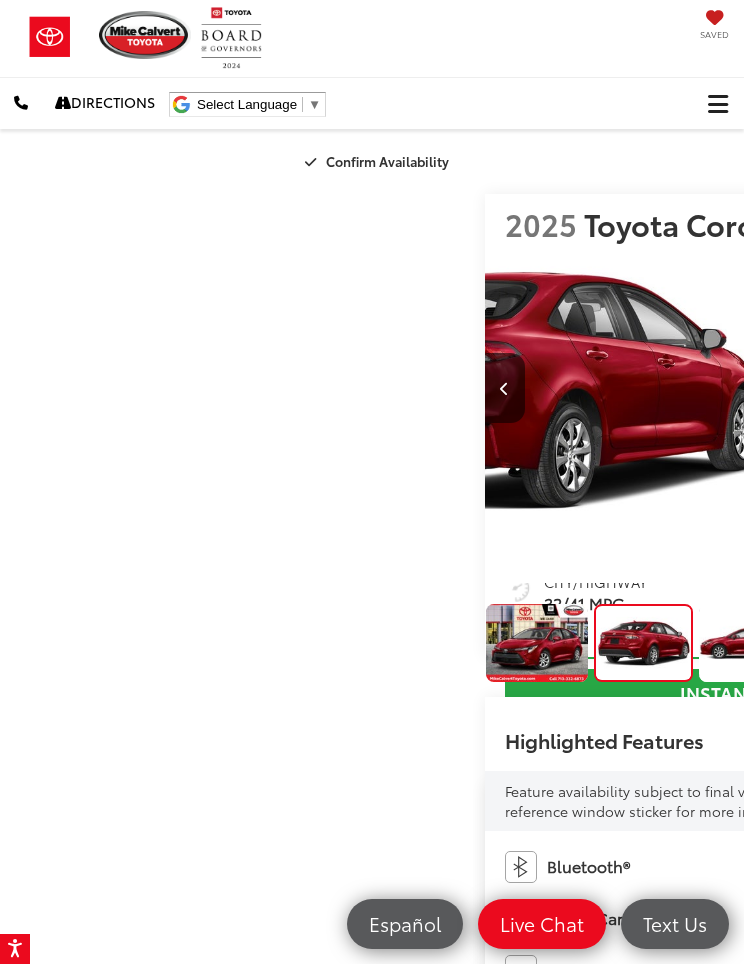 click at bounding box center (984, 388) 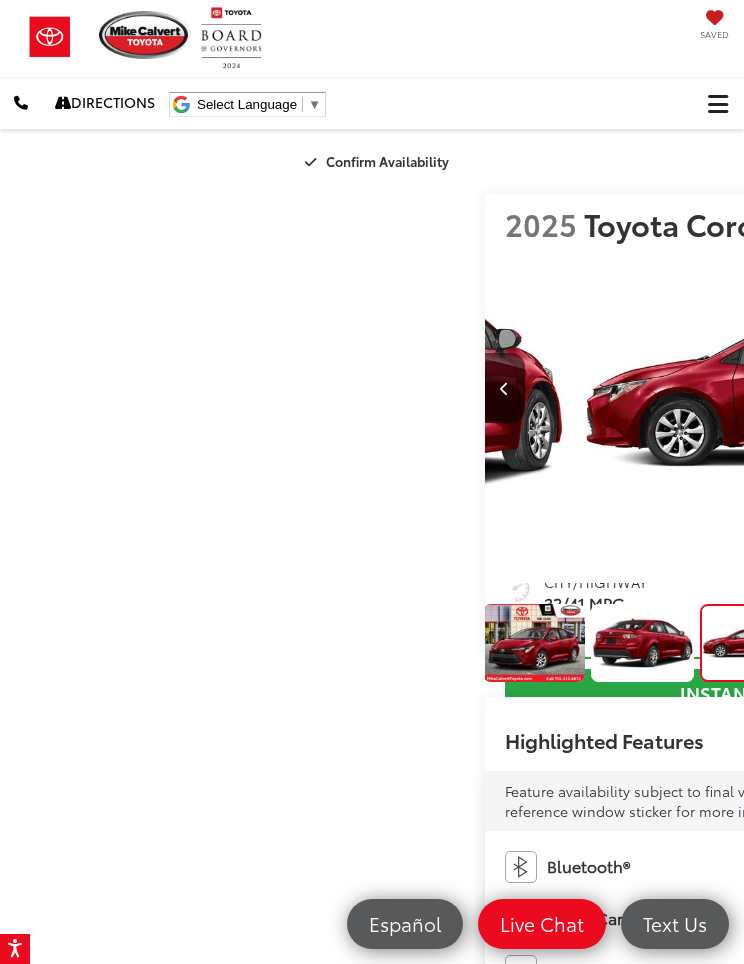 scroll, scrollTop: 0, scrollLeft: 10, axis: horizontal 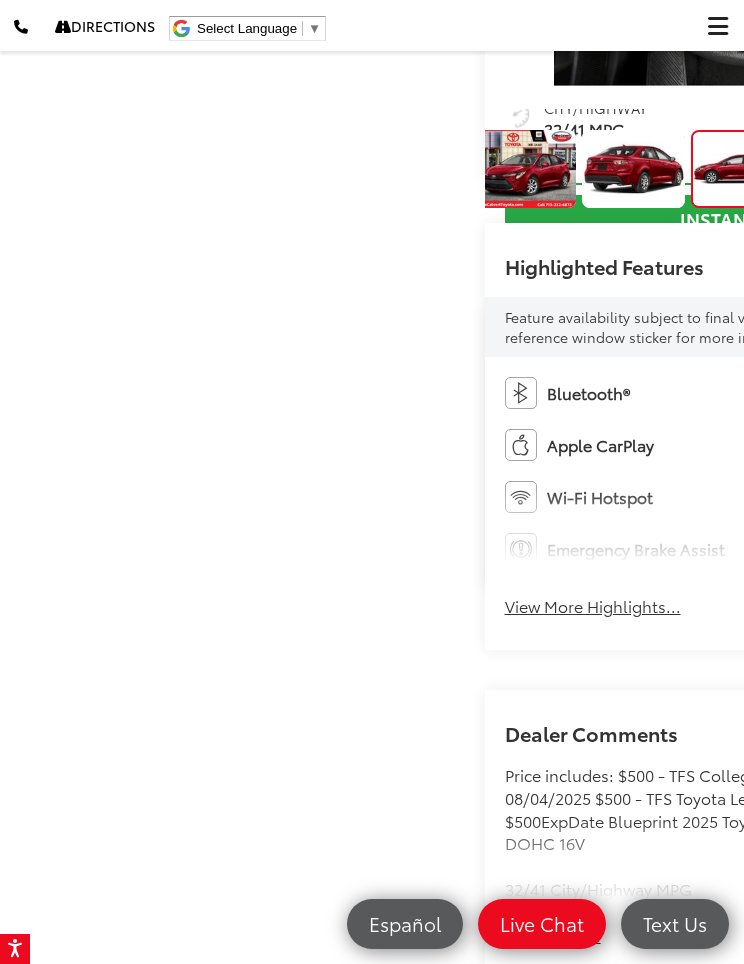 click at bounding box center (740, 169) 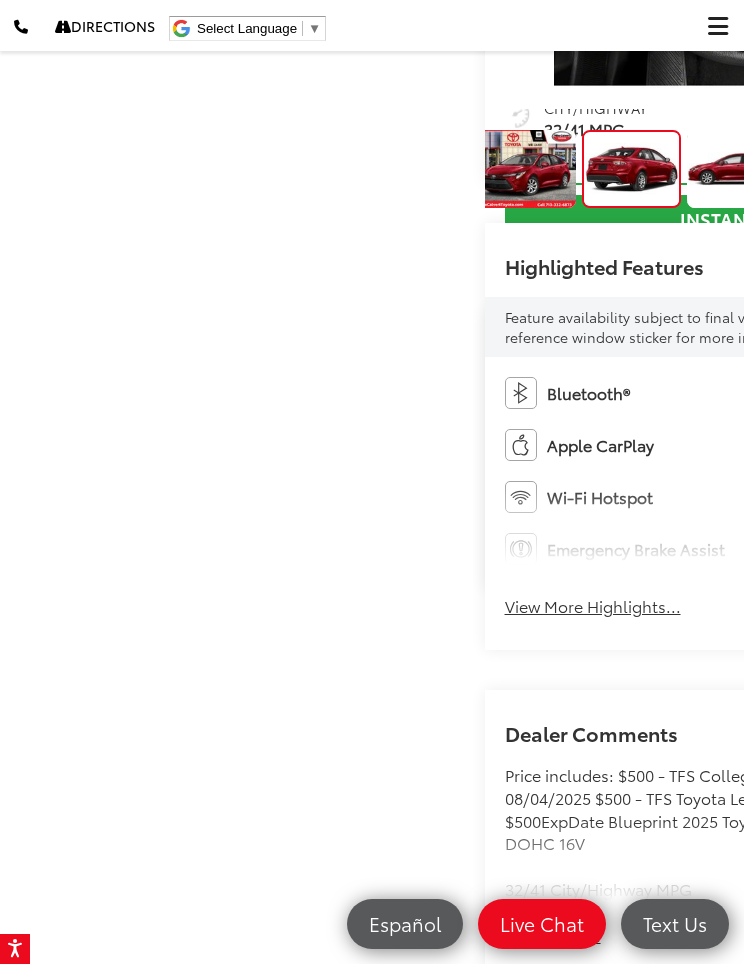 scroll, scrollTop: 0, scrollLeft: 1210, axis: horizontal 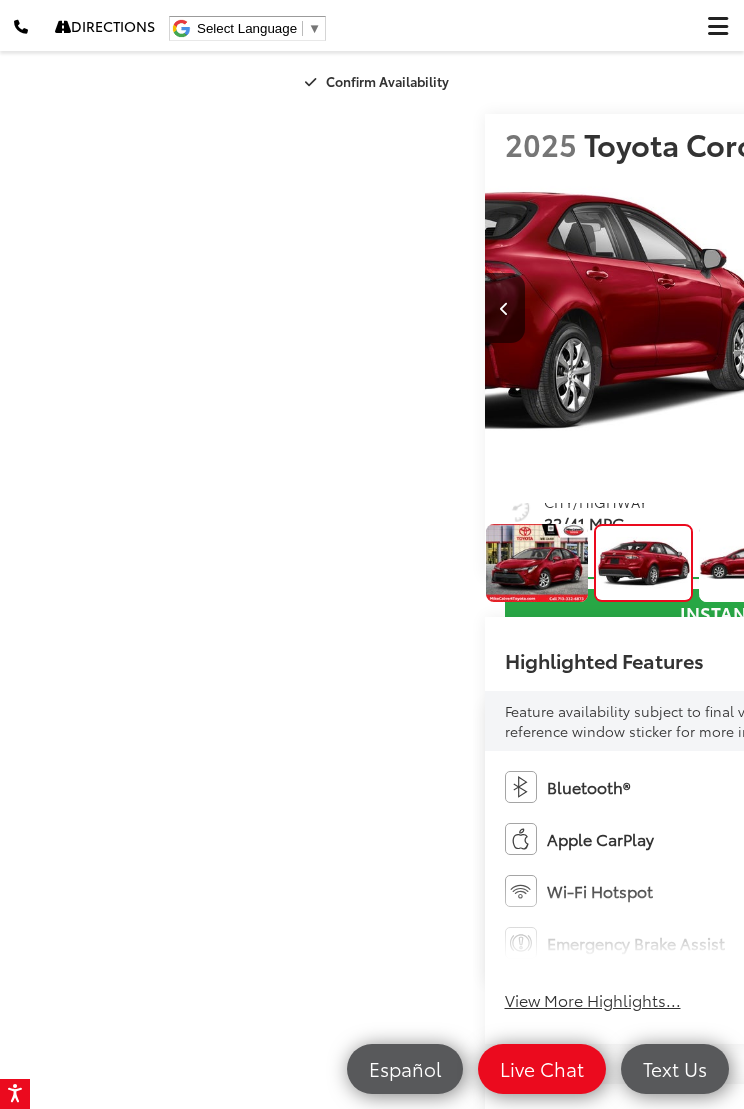 click at bounding box center [536, 563] 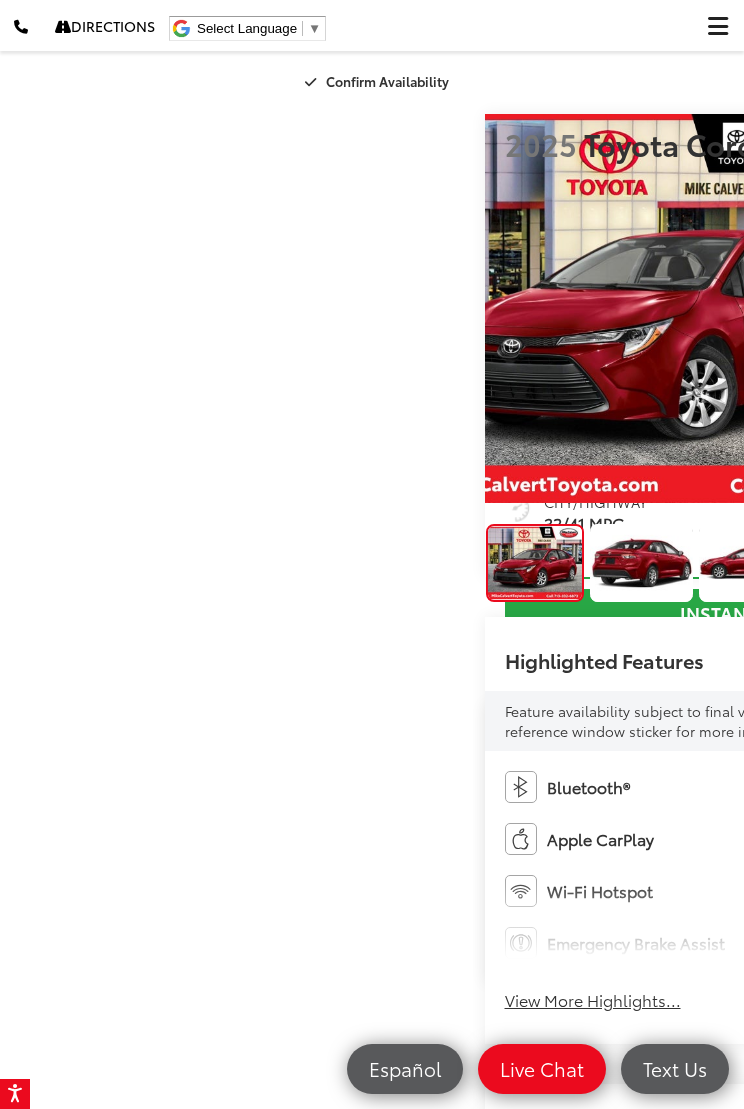 scroll, scrollTop: 0, scrollLeft: 0, axis: both 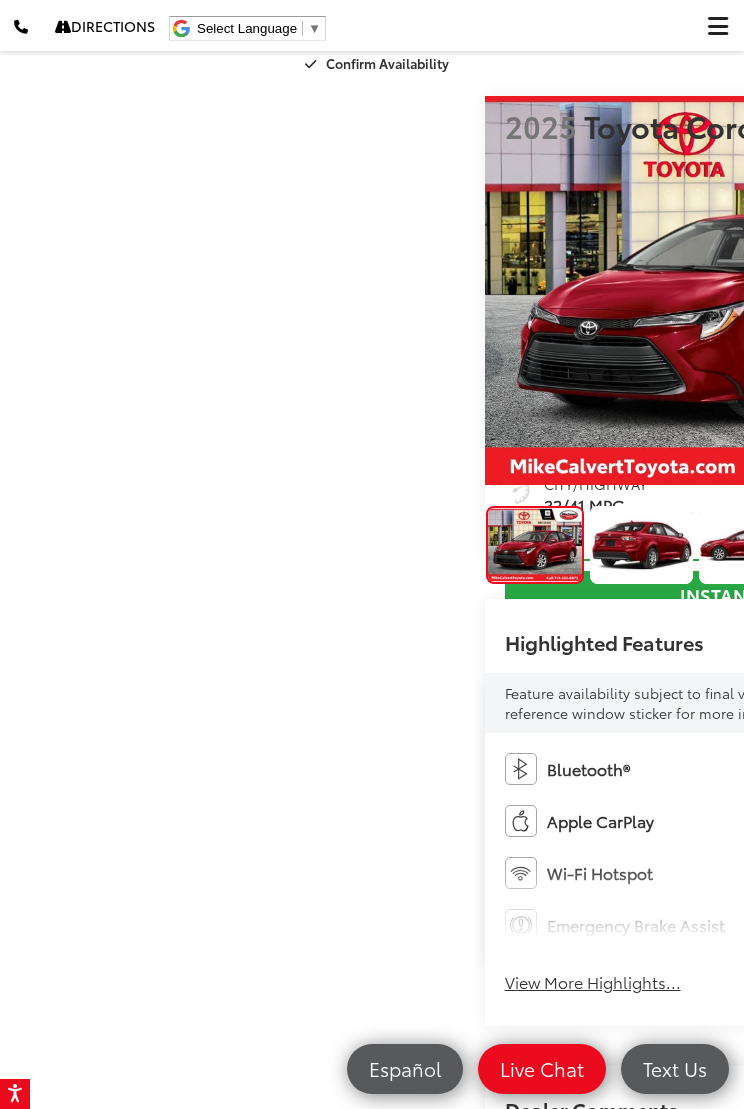 click at bounding box center [968, 545] 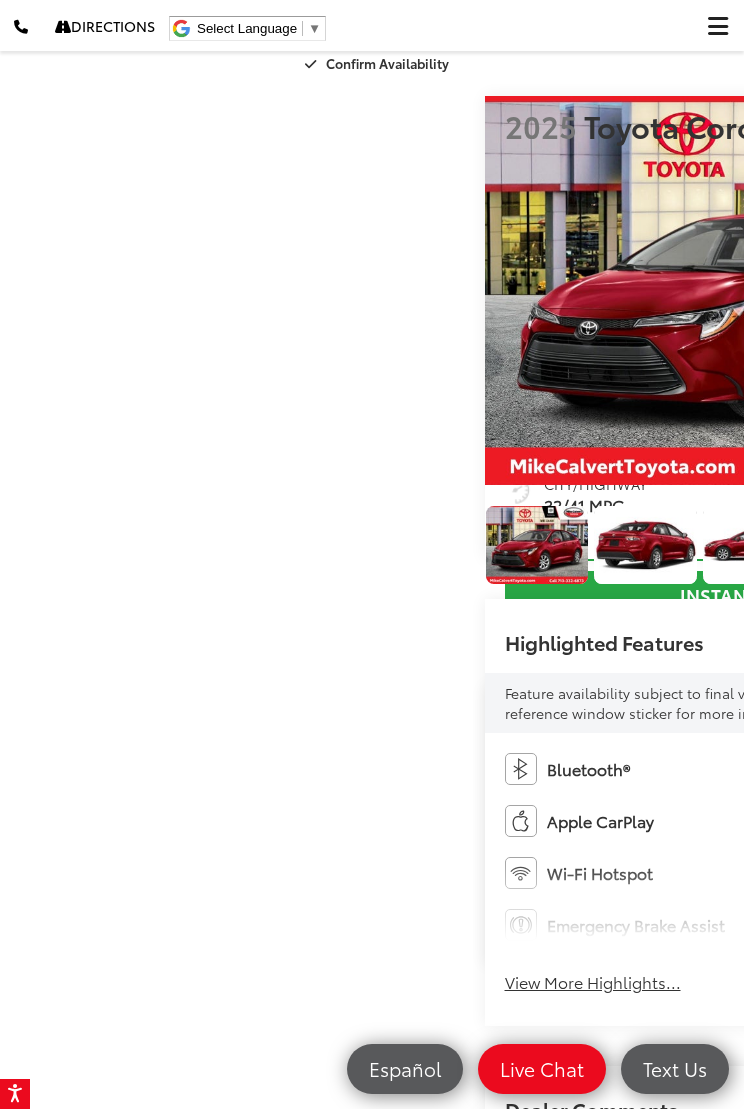 scroll, scrollTop: 0, scrollLeft: 276, axis: horizontal 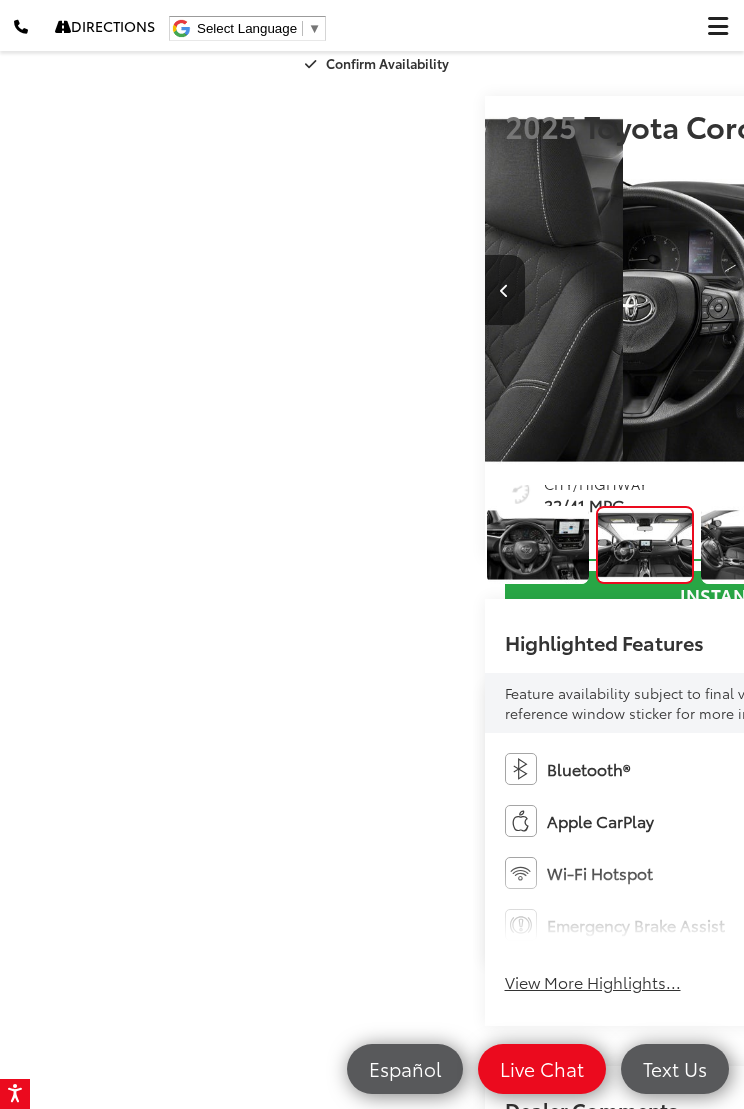 click on "Mike Calvert Toyota
New Vehicles
2025
Toyota
Corolla
LE
Confirm Availability
Photos
5
/
22
Load More Photos
2025   Toyota Corolla" at bounding box center [372, 1814] 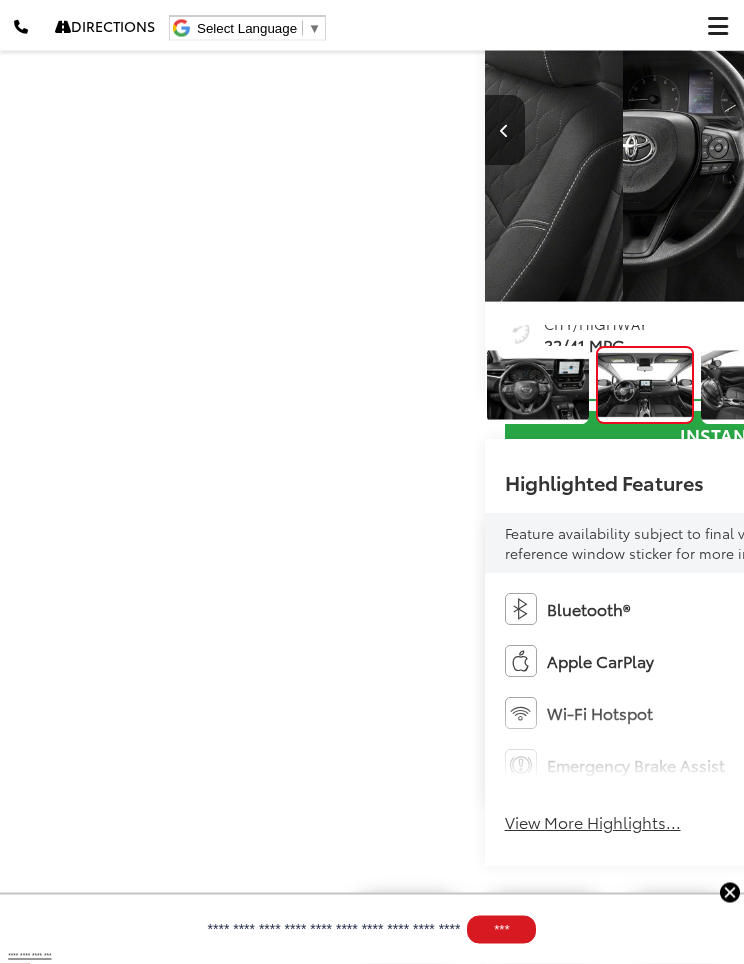 scroll, scrollTop: 0, scrollLeft: 0, axis: both 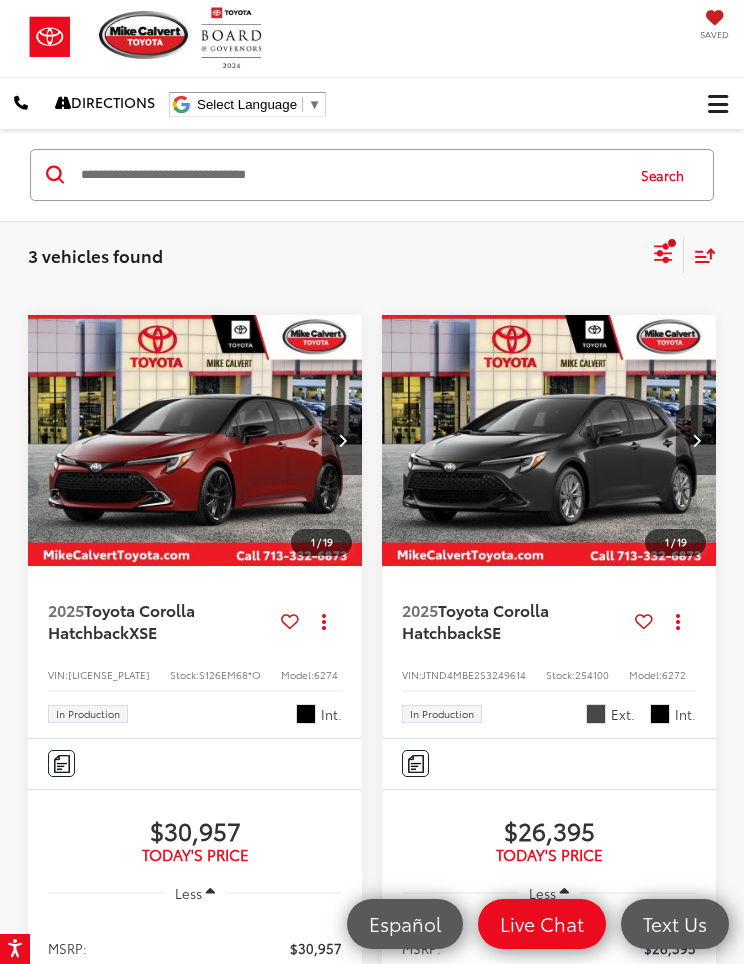 click at bounding box center (549, 441) 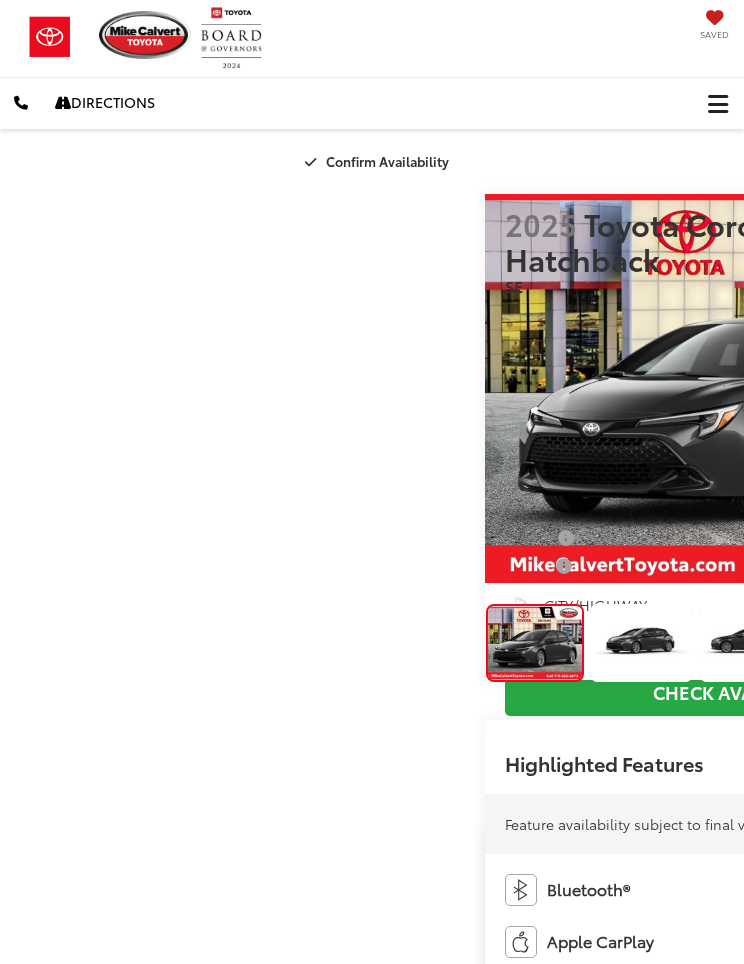 scroll, scrollTop: 0, scrollLeft: 0, axis: both 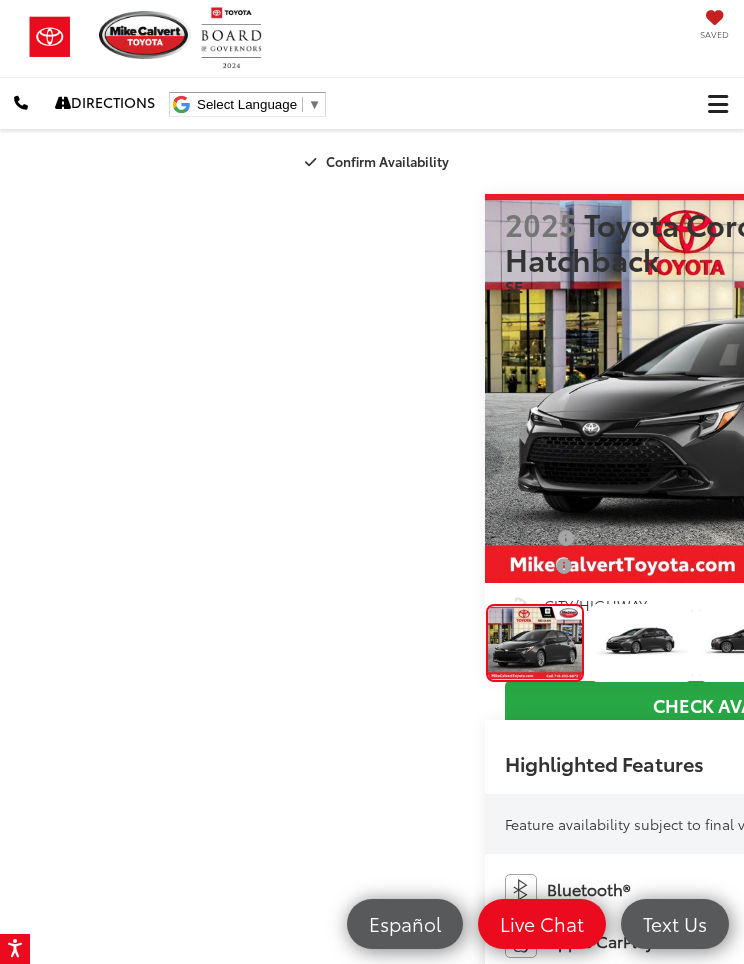 click at bounding box center (984, 388) 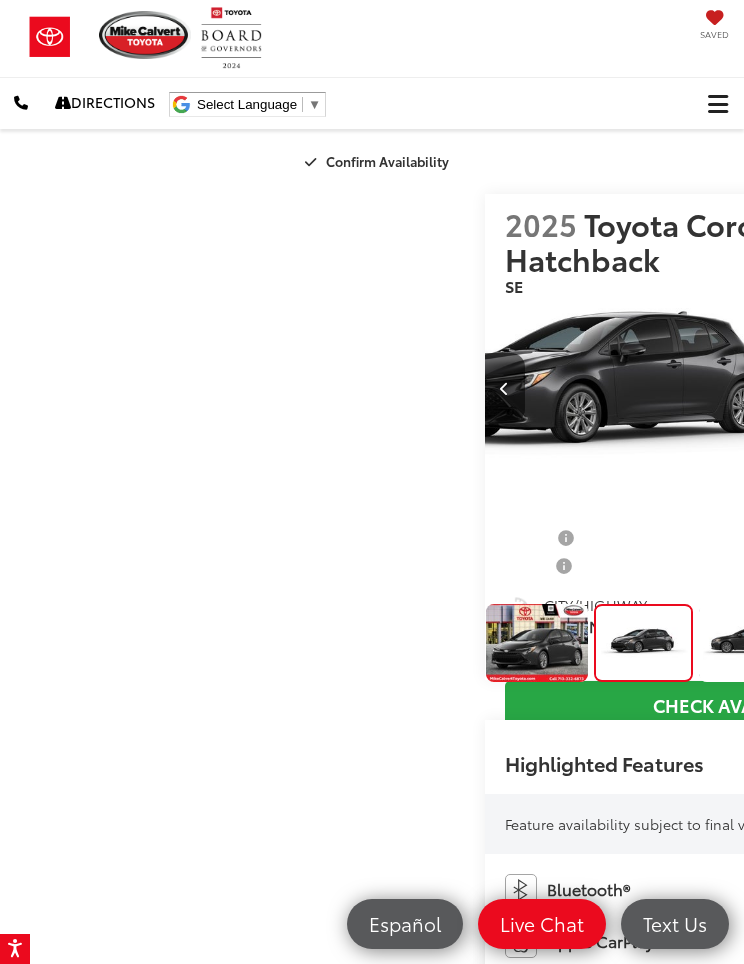scroll, scrollTop: 0, scrollLeft: 744, axis: horizontal 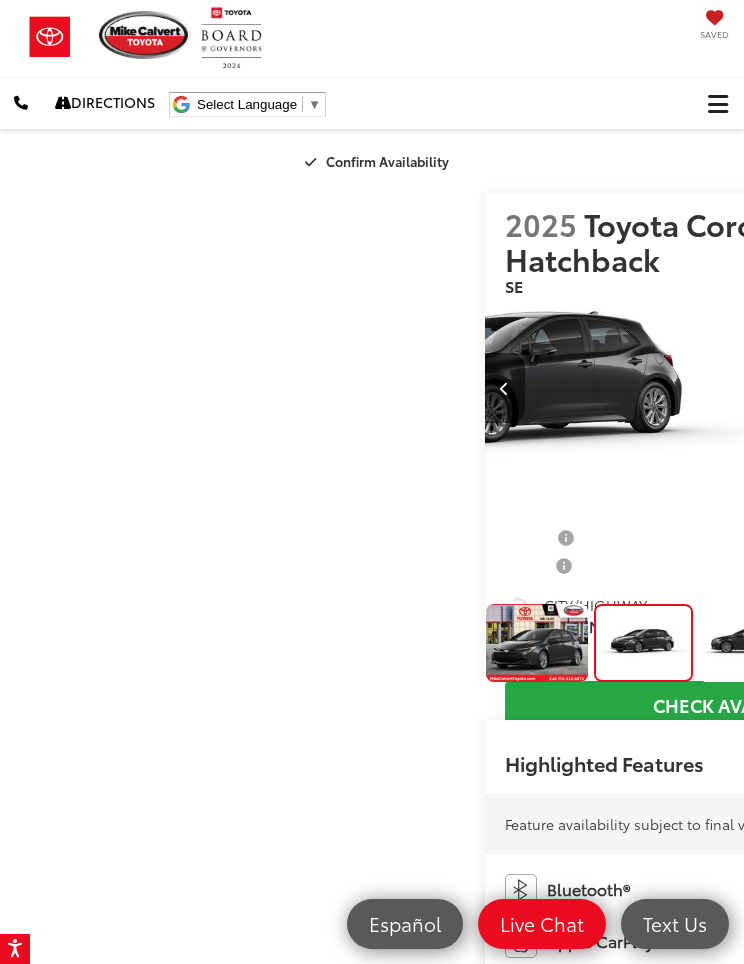 click at bounding box center [983, 389] 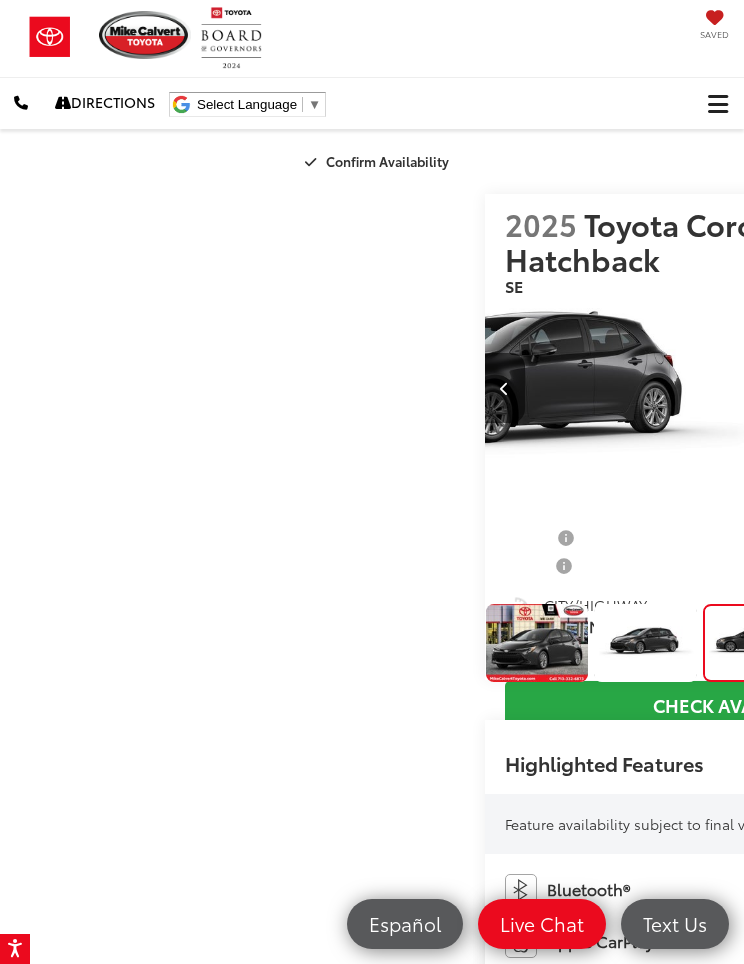 scroll, scrollTop: 0, scrollLeft: 1378, axis: horizontal 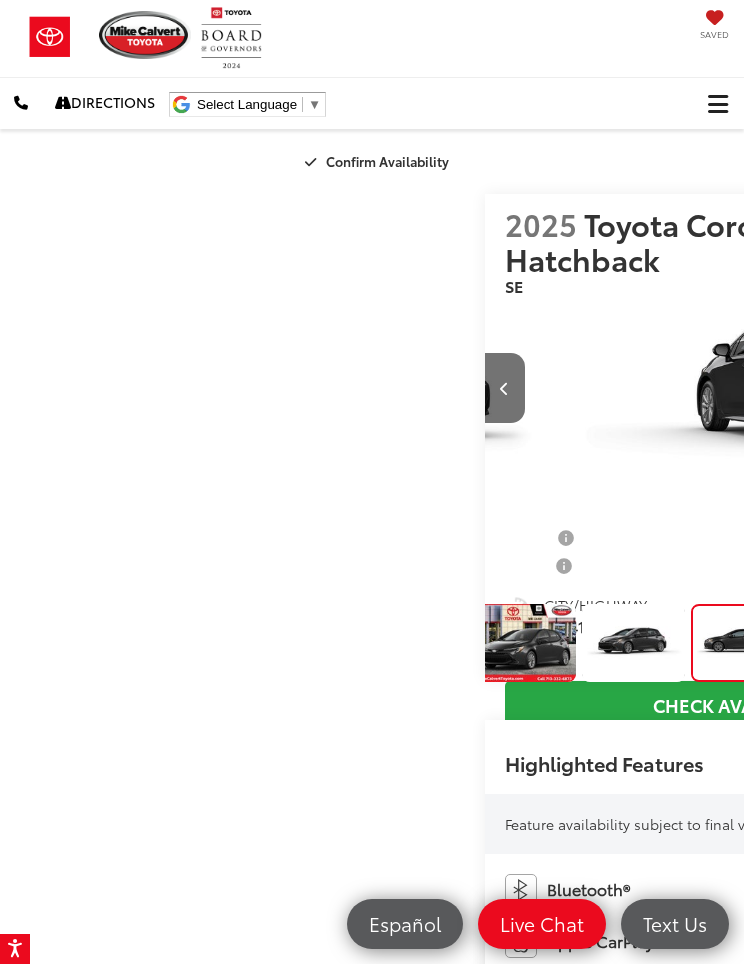 click at bounding box center (984, 388) 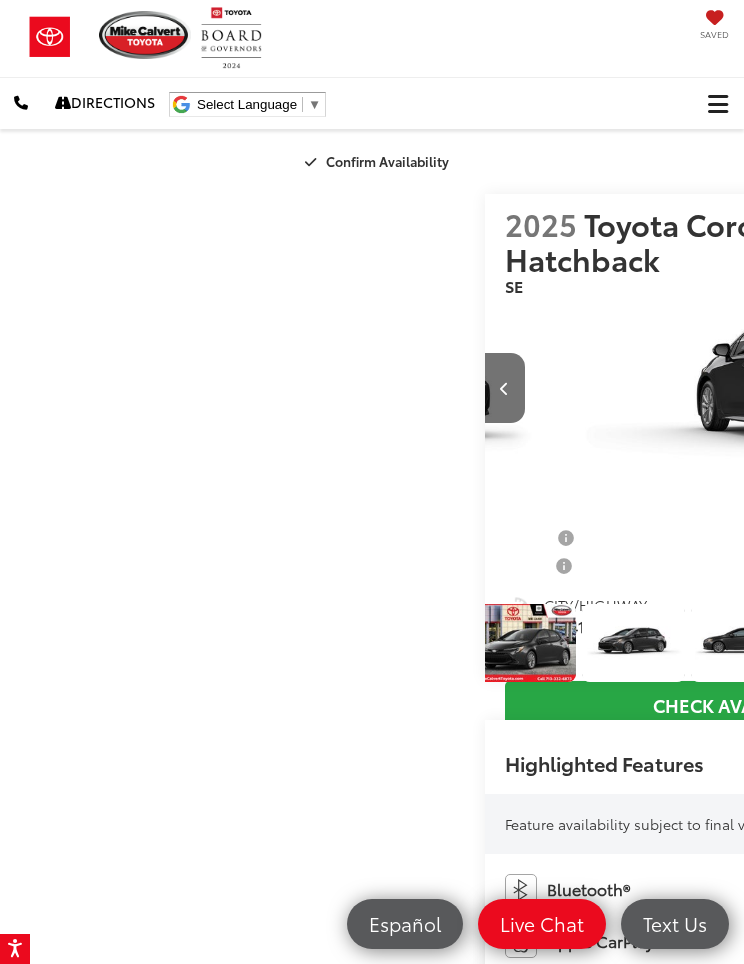scroll, scrollTop: 0, scrollLeft: 2013, axis: horizontal 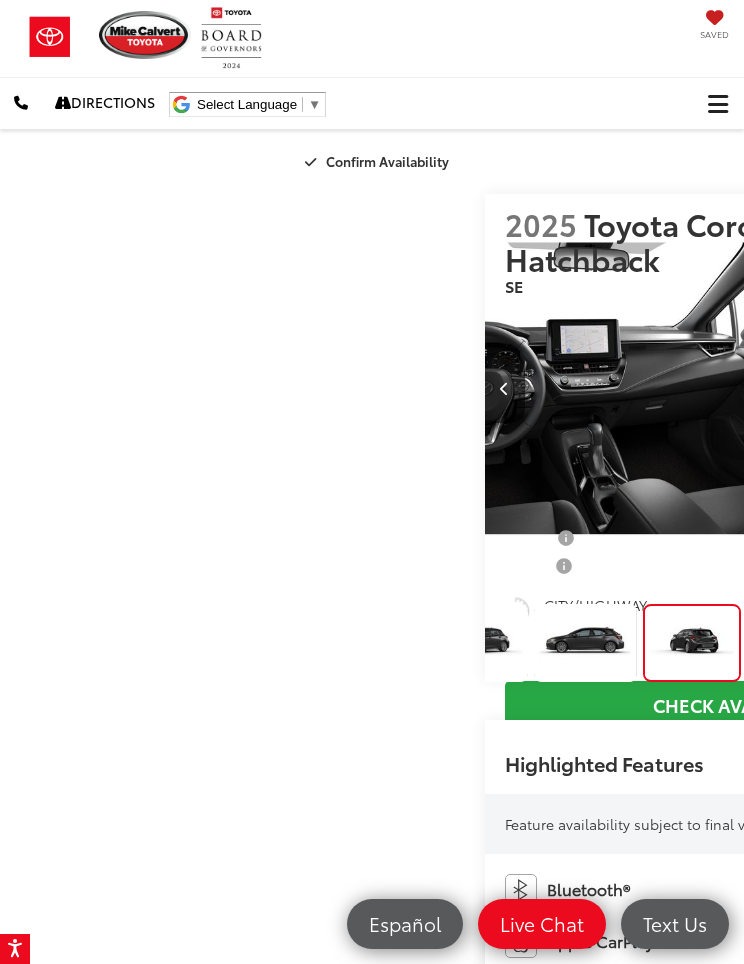 click at bounding box center [984, 388] 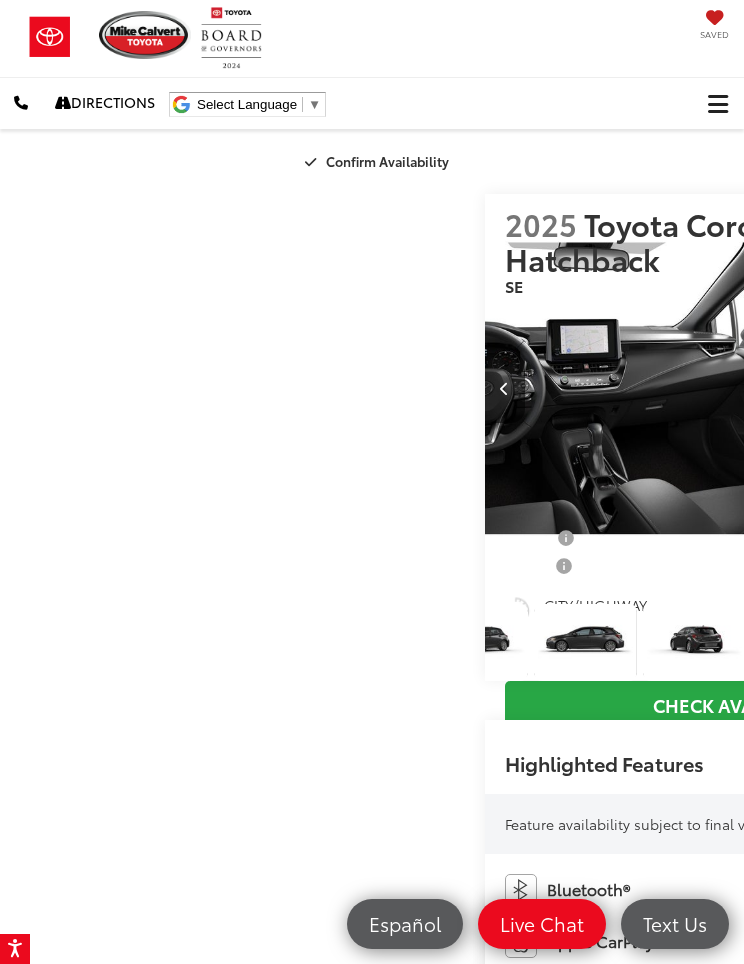 scroll, scrollTop: 0, scrollLeft: 2435, axis: horizontal 